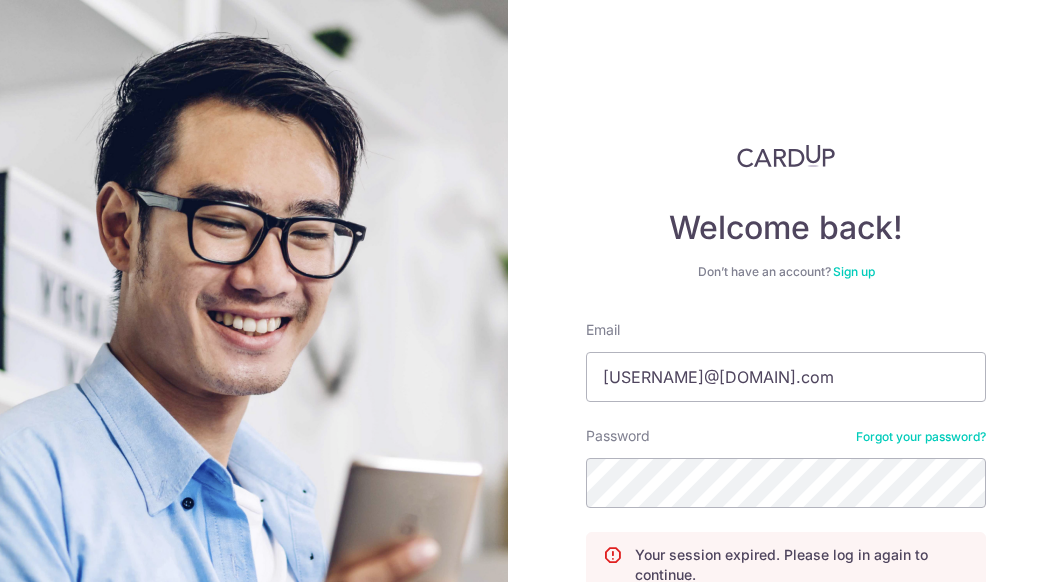 scroll, scrollTop: 0, scrollLeft: 0, axis: both 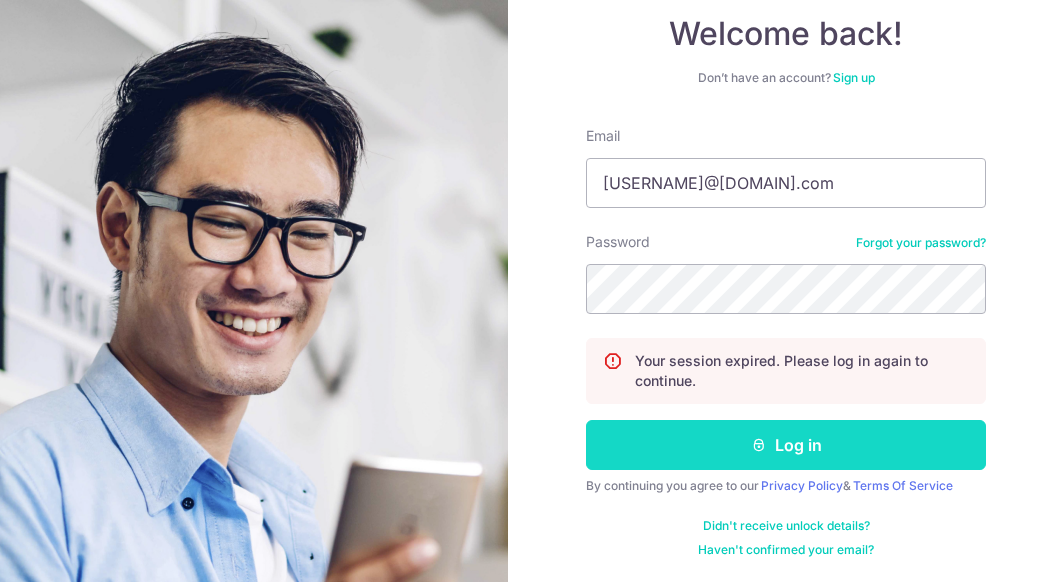 click on "Log in" at bounding box center (786, 445) 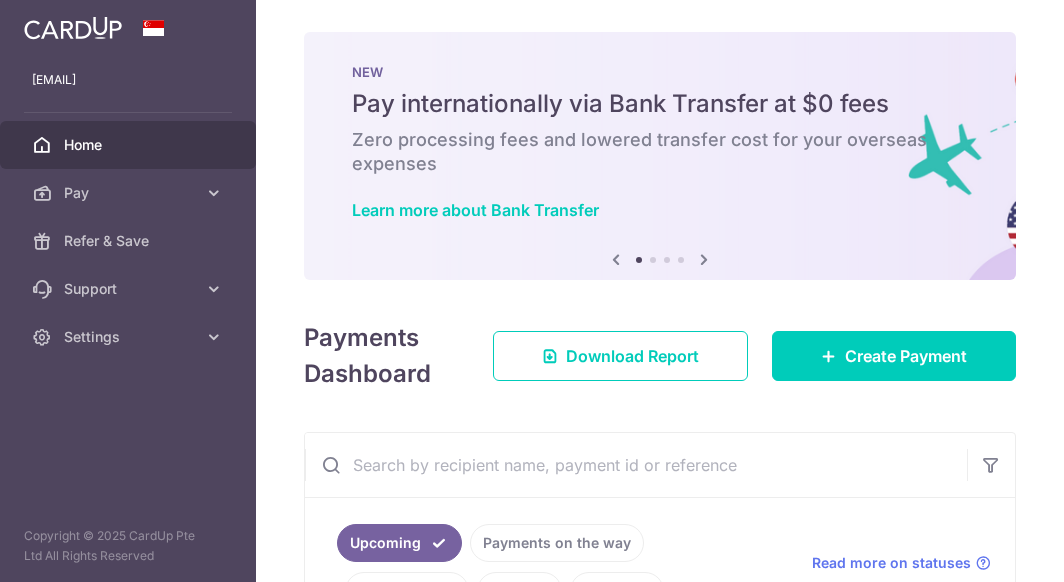 scroll, scrollTop: 0, scrollLeft: 0, axis: both 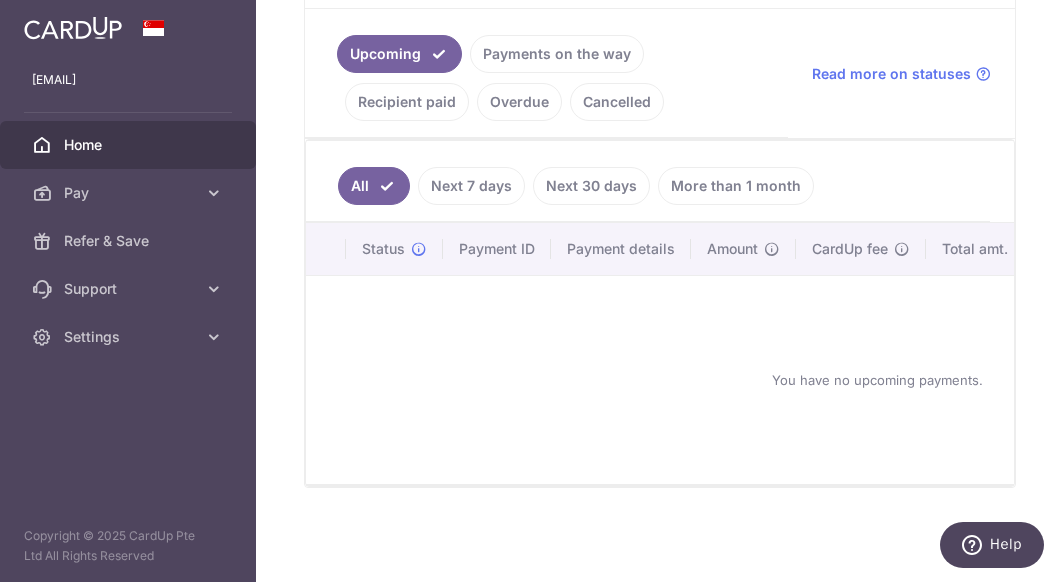 click on "Payments on the way" at bounding box center (557, 54) 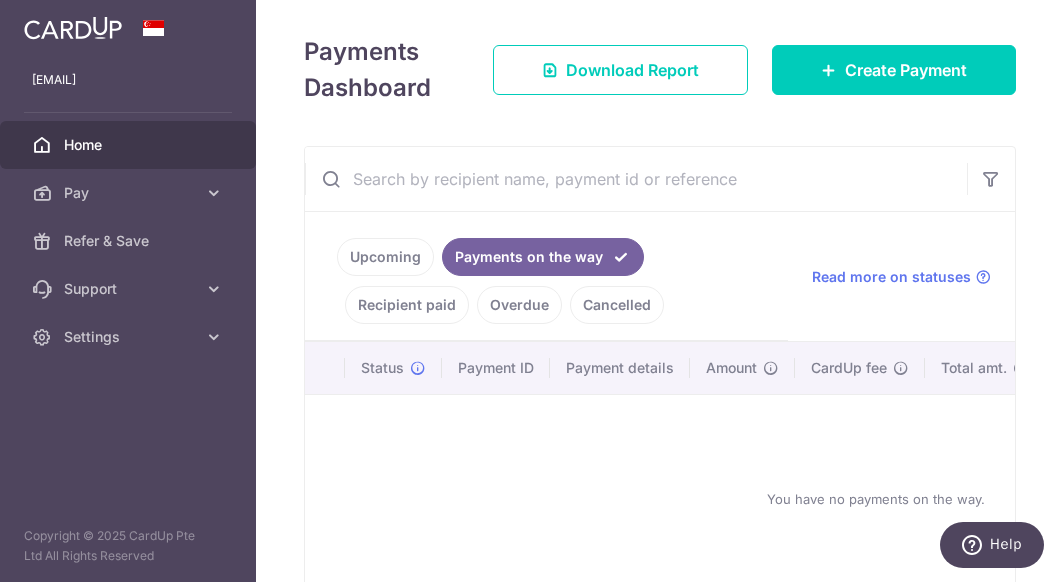 scroll, scrollTop: 404, scrollLeft: 0, axis: vertical 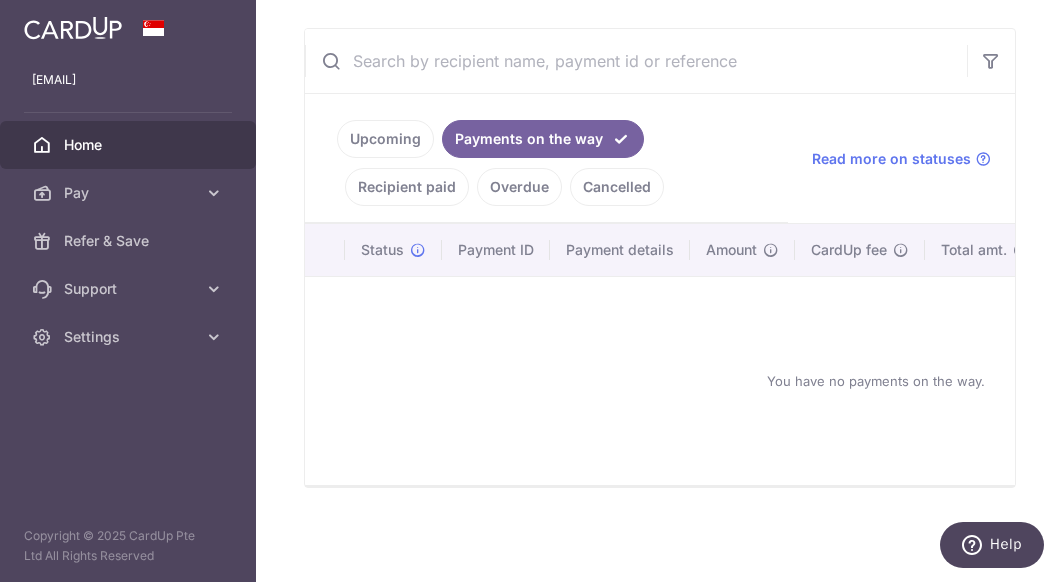 click on "Recipient paid" at bounding box center (407, 187) 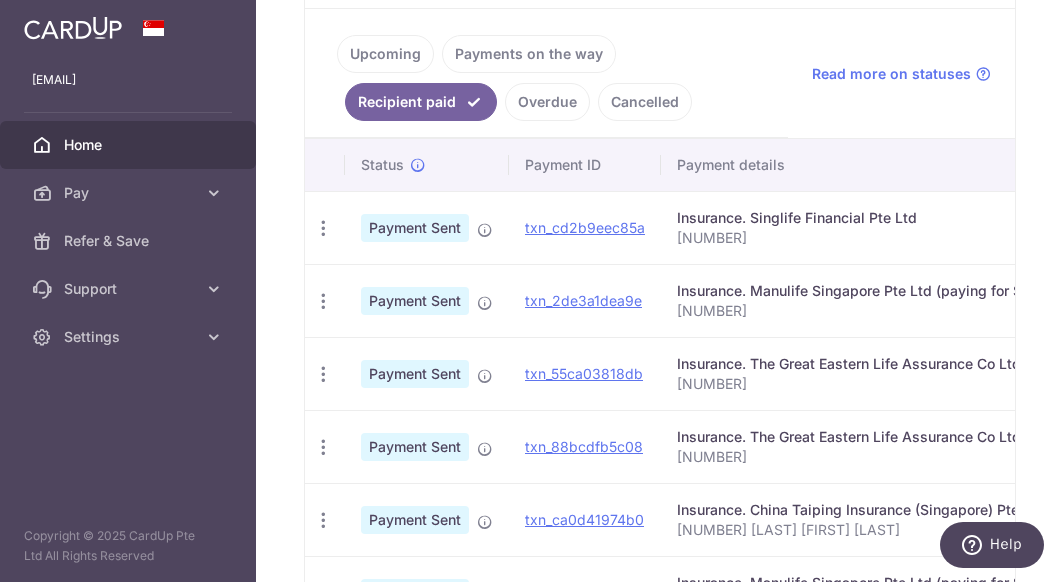 scroll, scrollTop: 973, scrollLeft: 0, axis: vertical 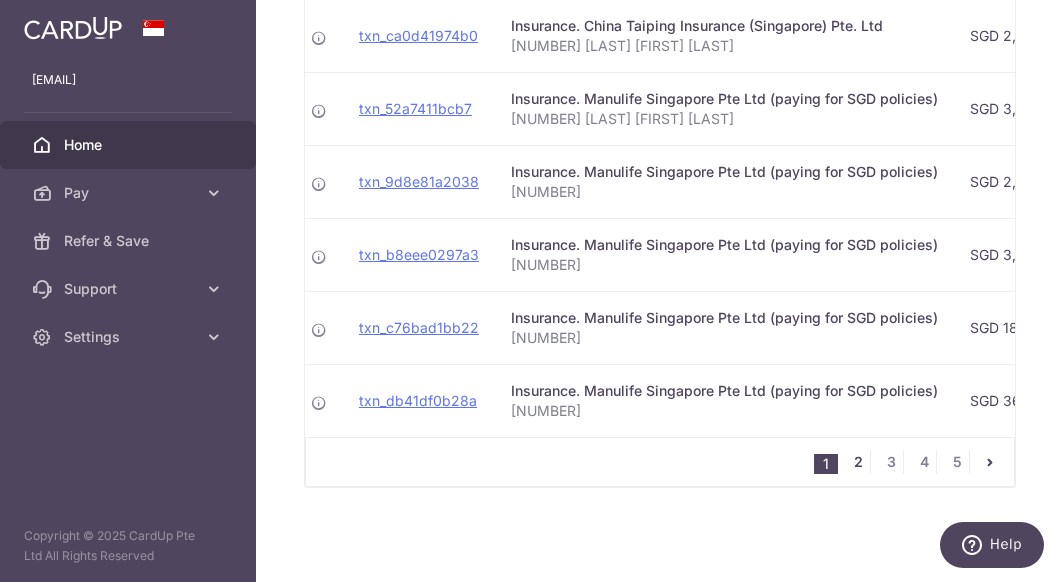 click on "2" at bounding box center (858, 462) 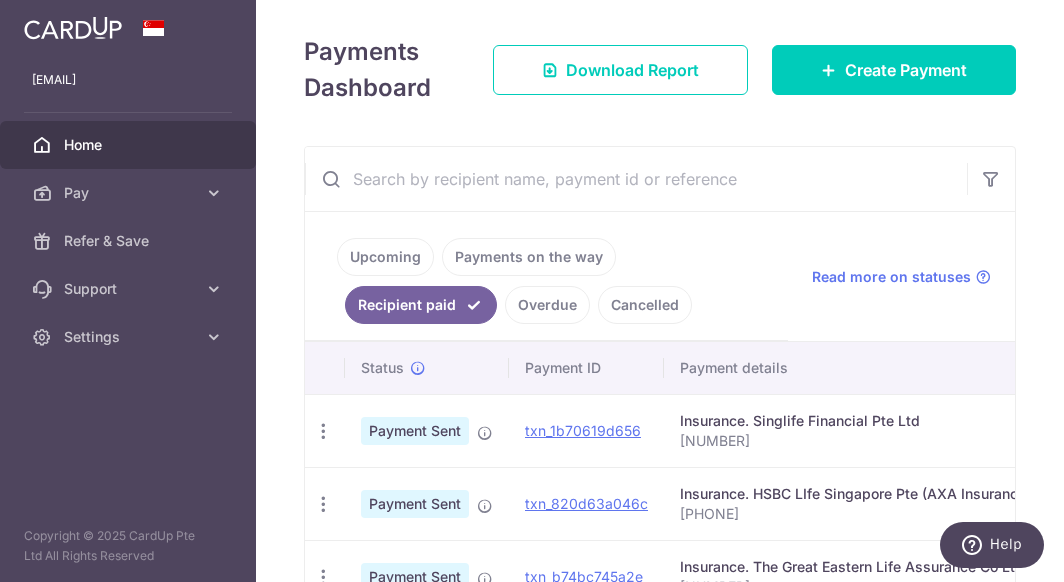 click at bounding box center (636, 179) 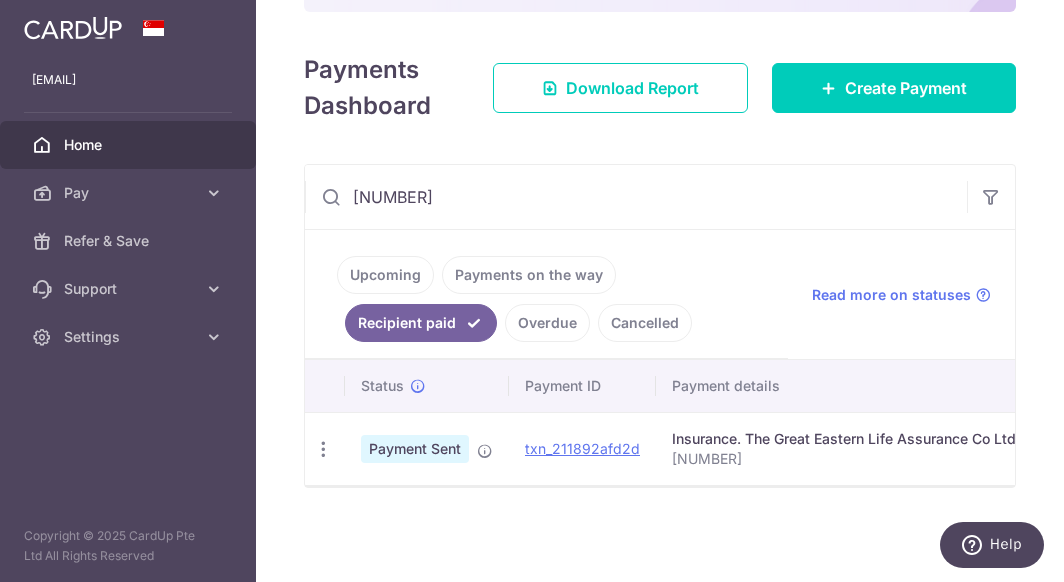 scroll, scrollTop: 268, scrollLeft: 0, axis: vertical 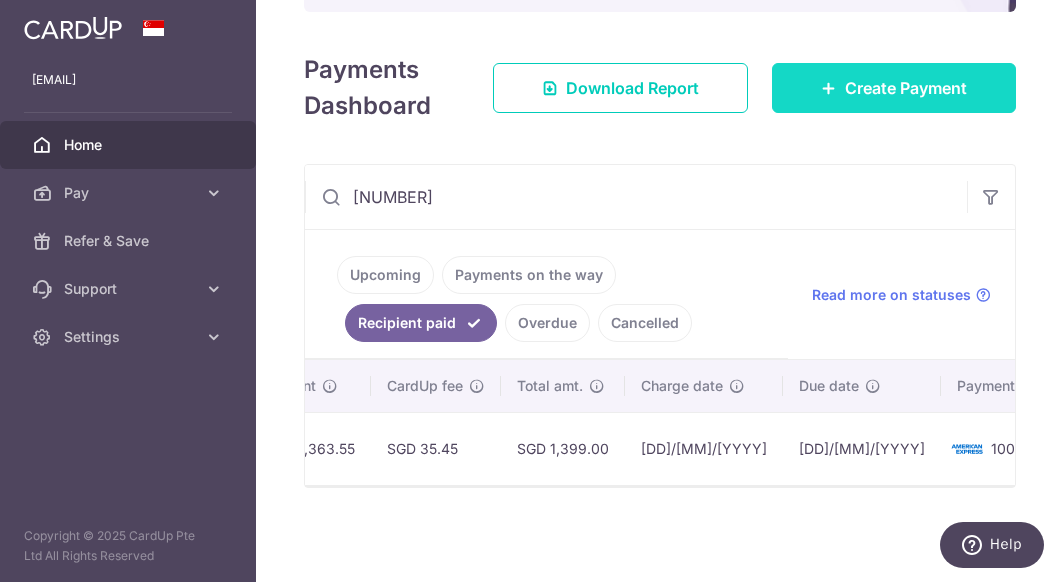type on "0204159368" 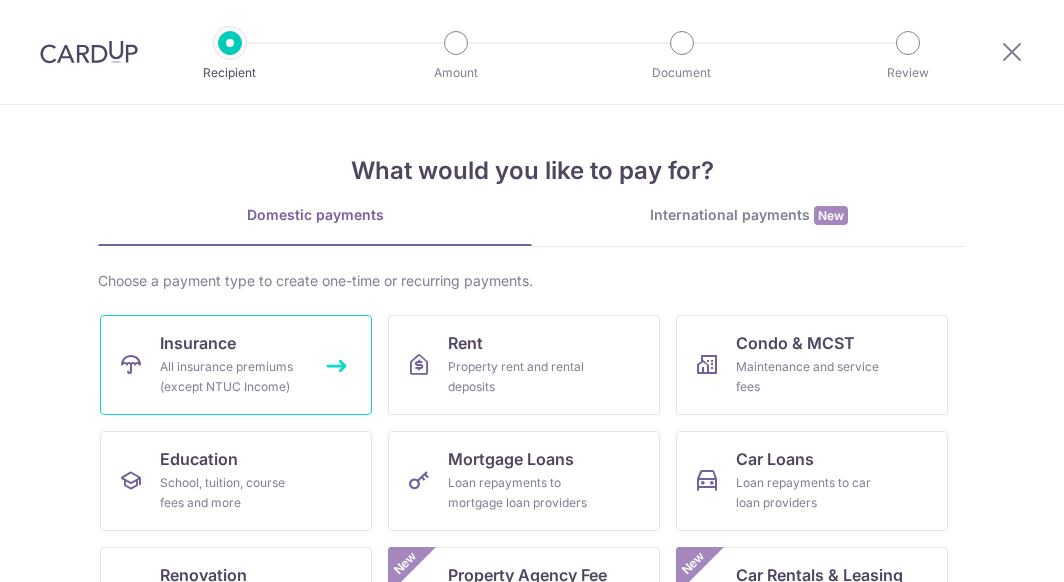 scroll, scrollTop: 0, scrollLeft: 0, axis: both 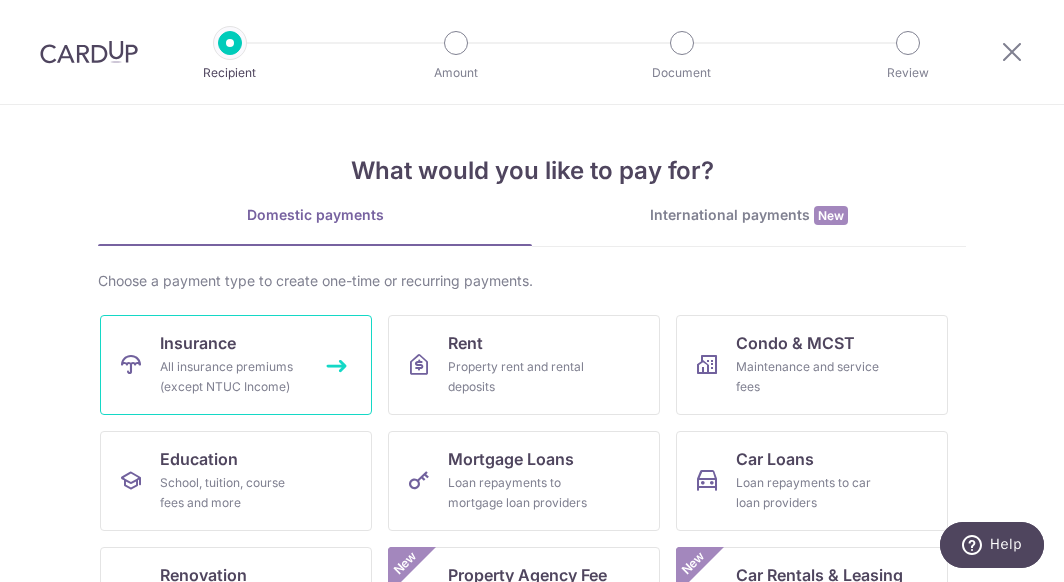 click on "Insurance" at bounding box center [198, 343] 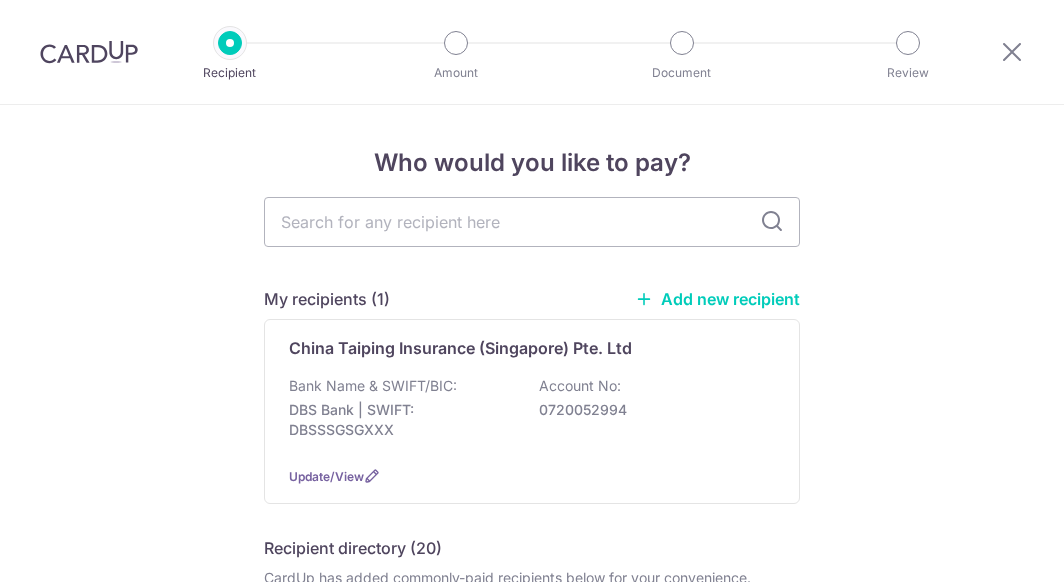 scroll, scrollTop: 0, scrollLeft: 0, axis: both 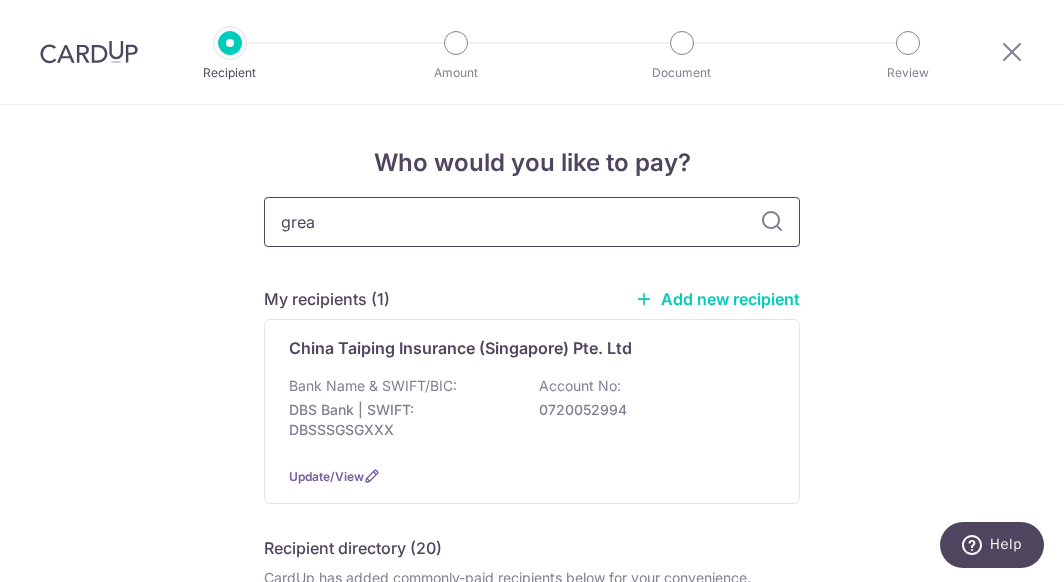 type on "great" 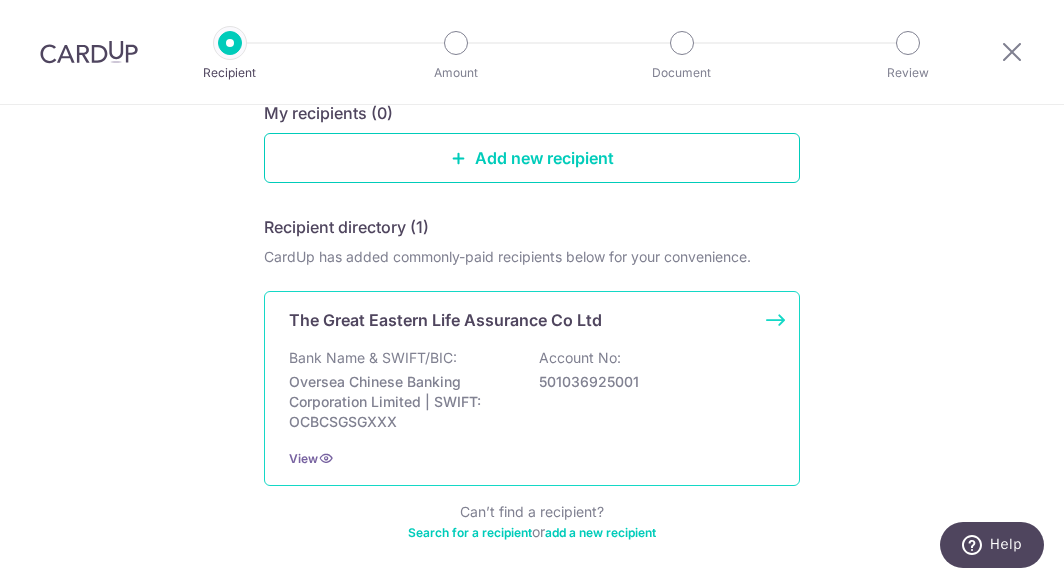 scroll, scrollTop: 308, scrollLeft: 0, axis: vertical 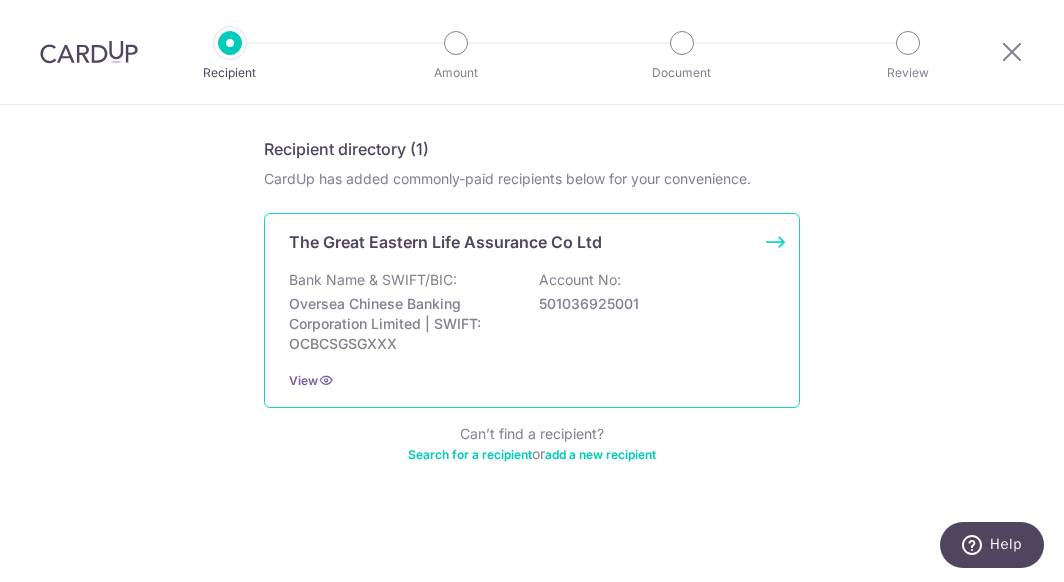 click on "The Great Eastern Life Assurance Co Ltd" at bounding box center (445, 242) 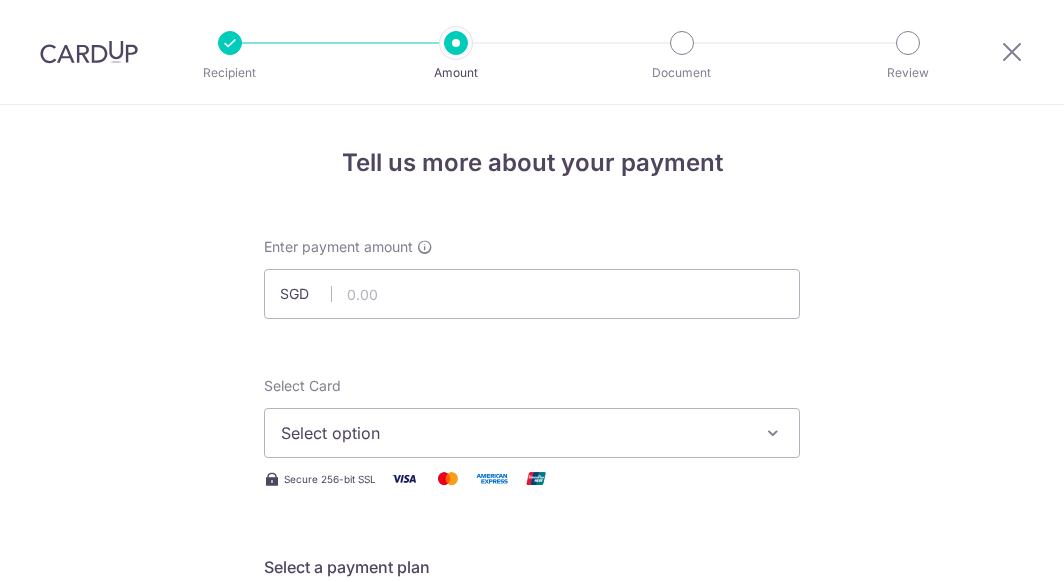 scroll, scrollTop: 0, scrollLeft: 0, axis: both 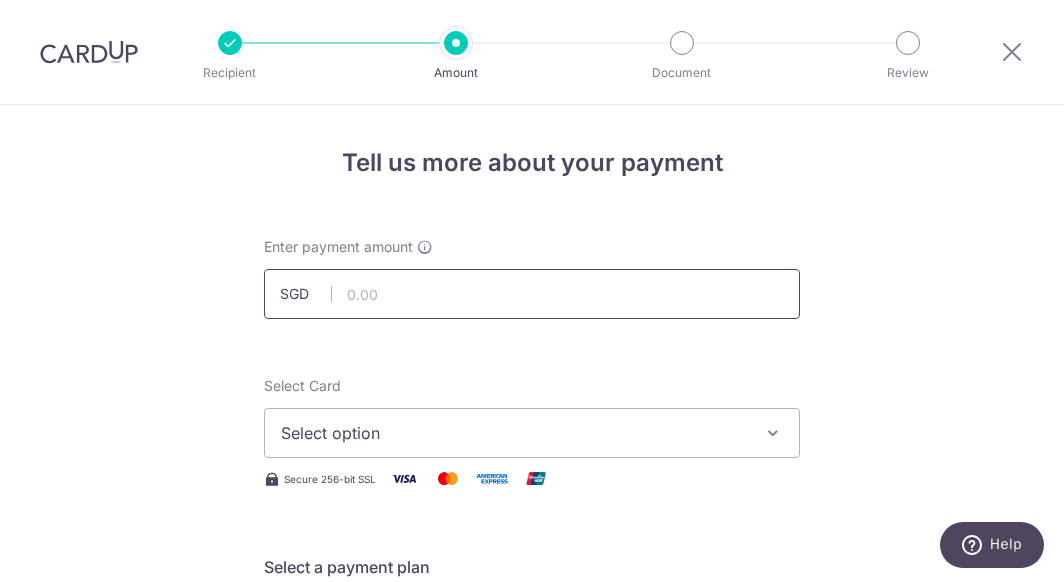 click at bounding box center (532, 294) 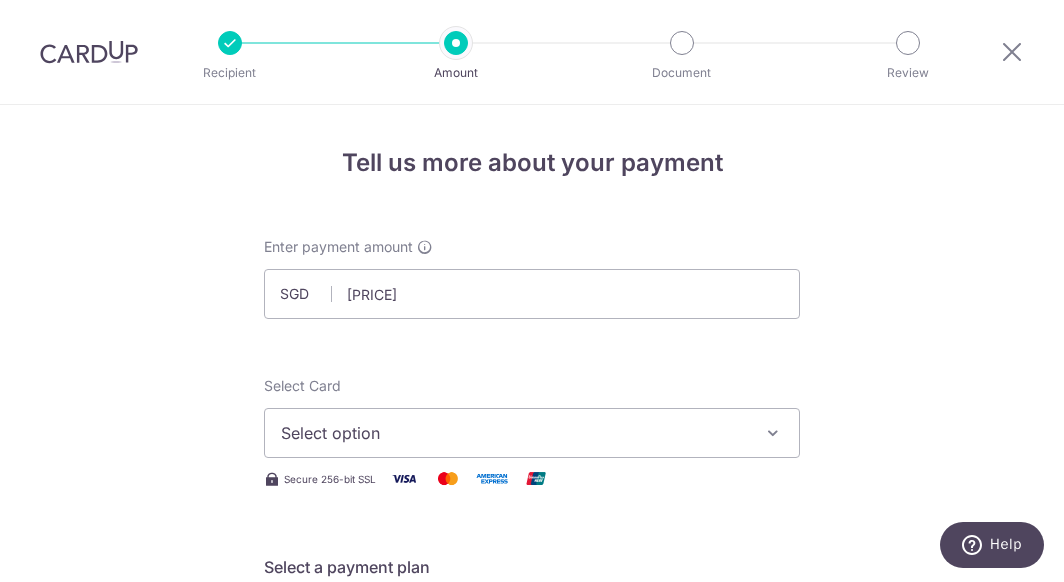 type on "1,363.55" 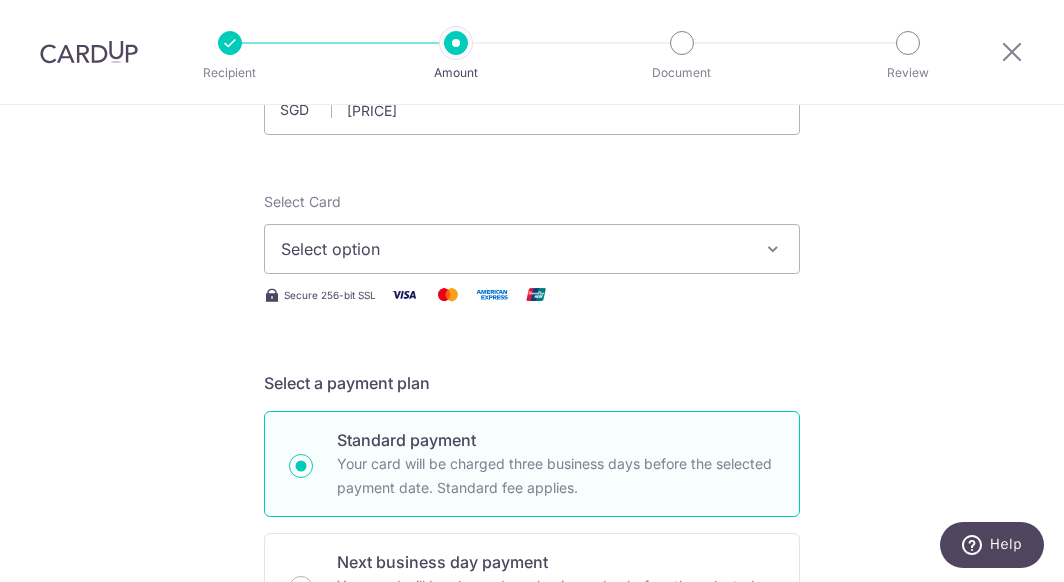 scroll, scrollTop: 189, scrollLeft: 0, axis: vertical 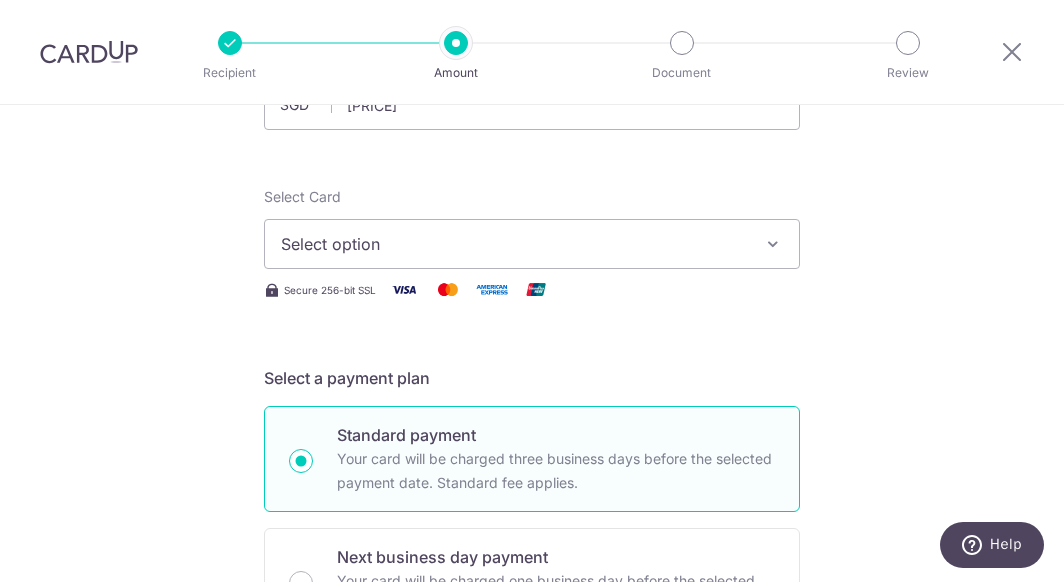 click on "Select option" at bounding box center [514, 244] 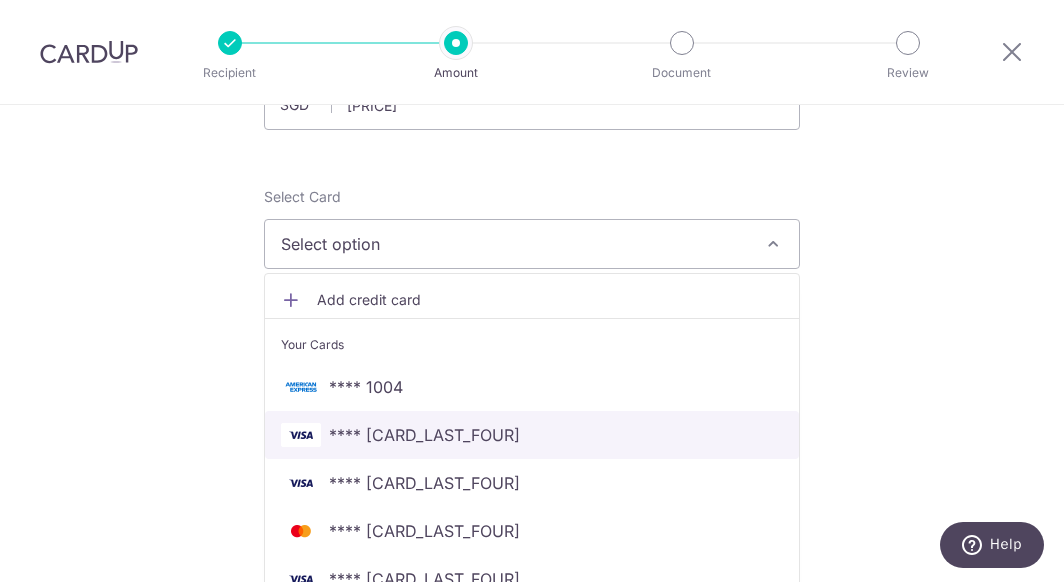 scroll, scrollTop: 286, scrollLeft: 0, axis: vertical 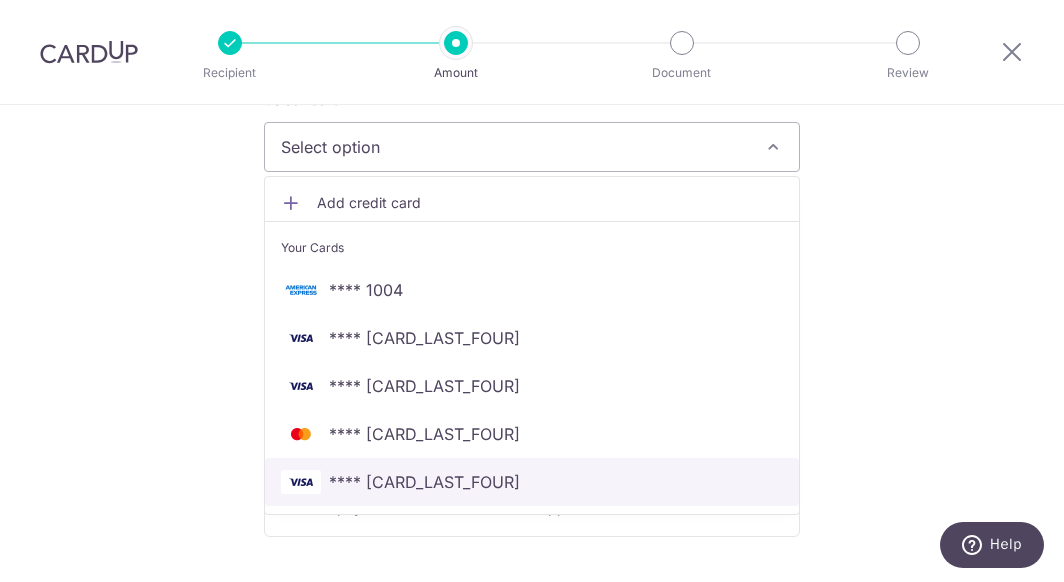click on "[CREDIT_CARD]" at bounding box center (424, 482) 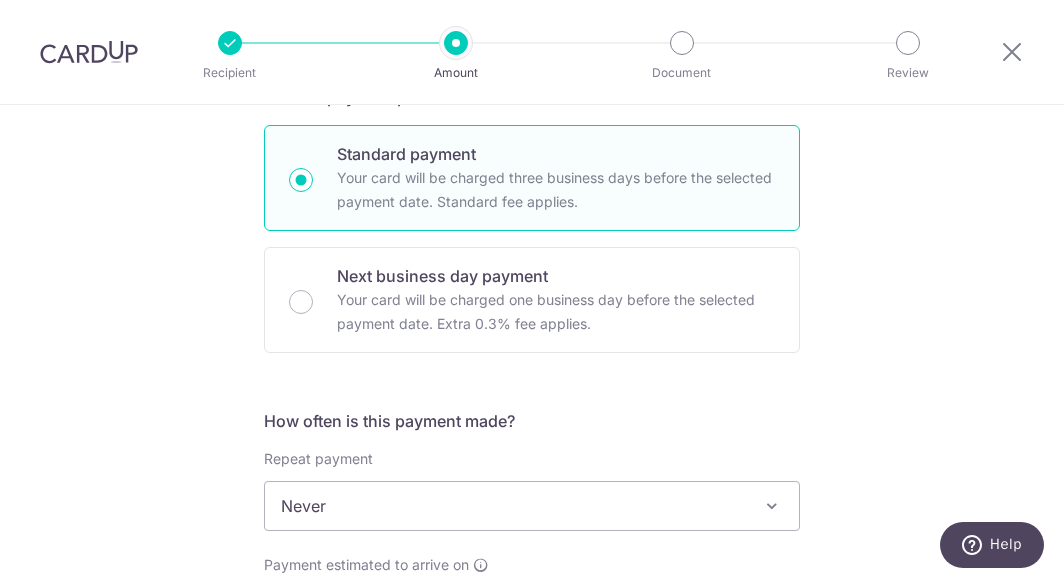 scroll, scrollTop: 509, scrollLeft: 0, axis: vertical 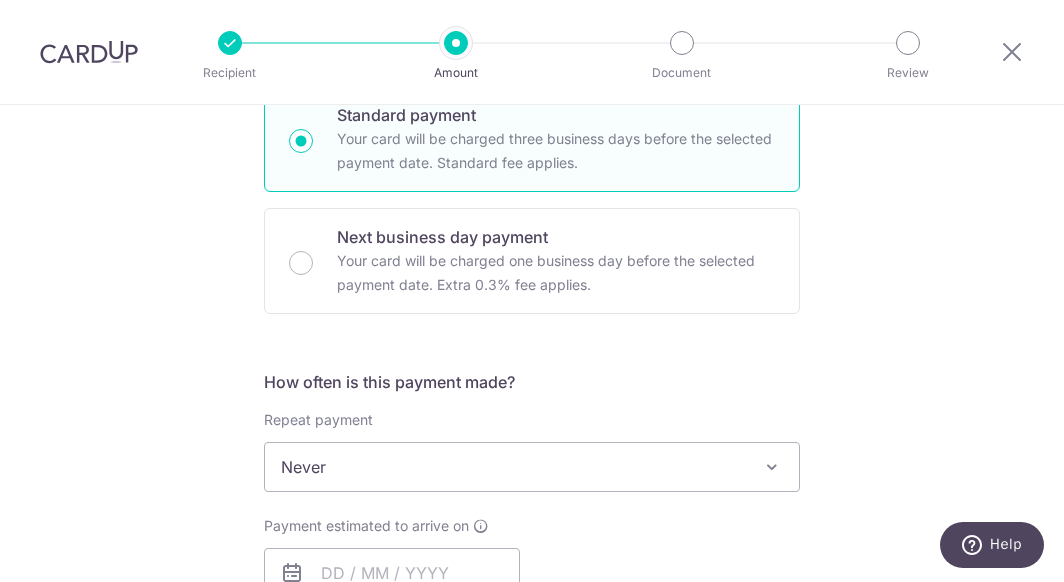 click on "Never" at bounding box center (532, 467) 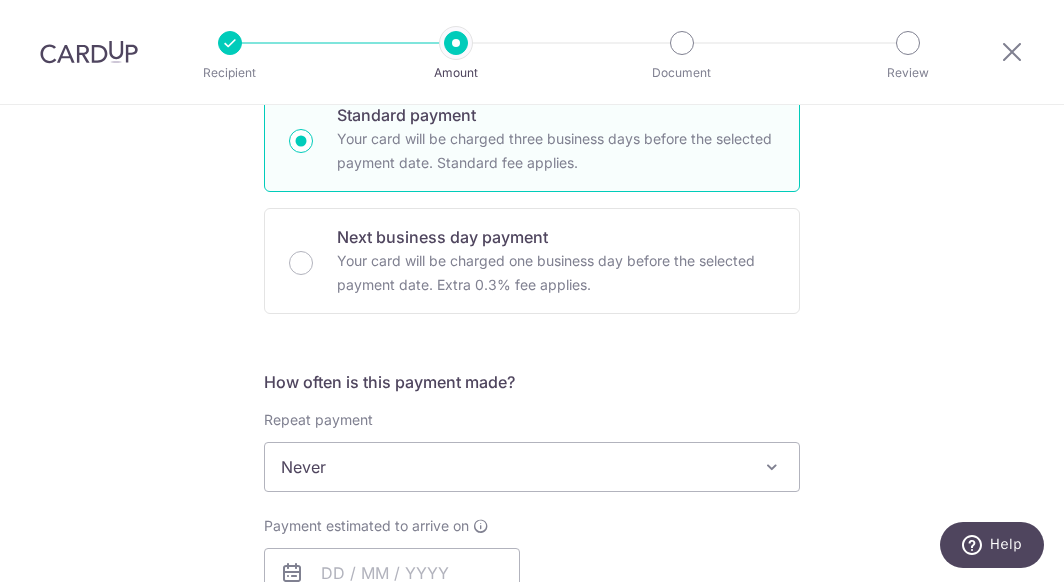 click on "Tell us more about your payment
Enter payment amount
SGD
1,363.55
1363.55
Select Card
**** 0266
Add credit card
Your Cards
**** 1004
**** 3671
**** 8299
**** 8995
**** 0266
Secure 256-bit SSL
Text
New card details" at bounding box center [532, 500] 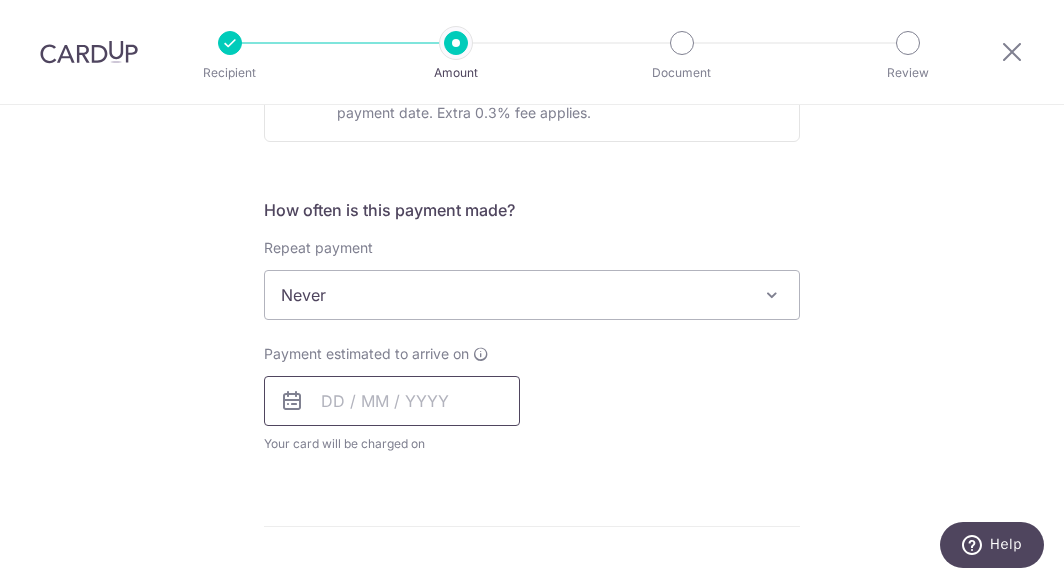click at bounding box center (392, 401) 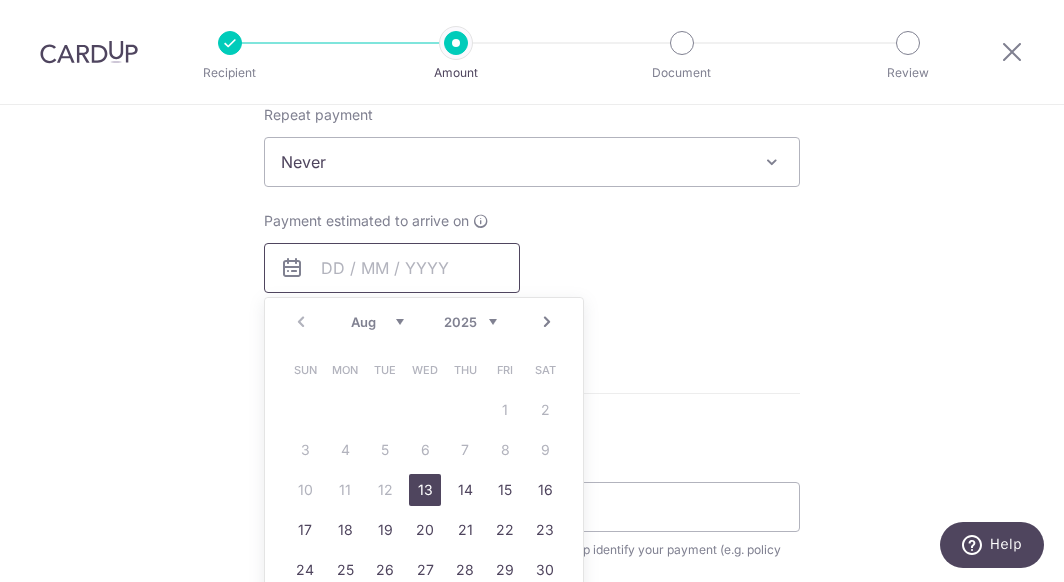 scroll, scrollTop: 844, scrollLeft: 0, axis: vertical 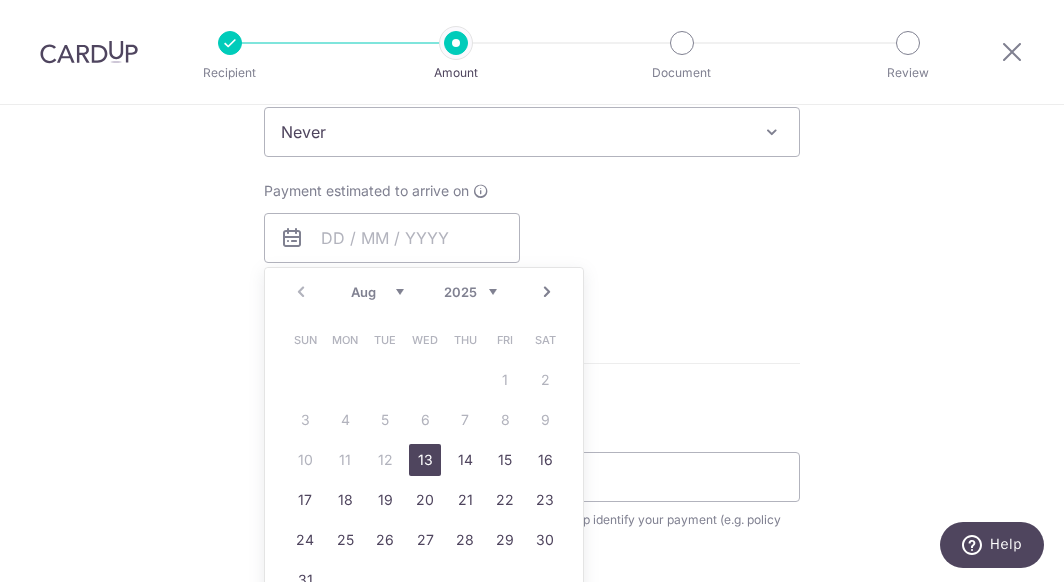 click on "13" at bounding box center (425, 460) 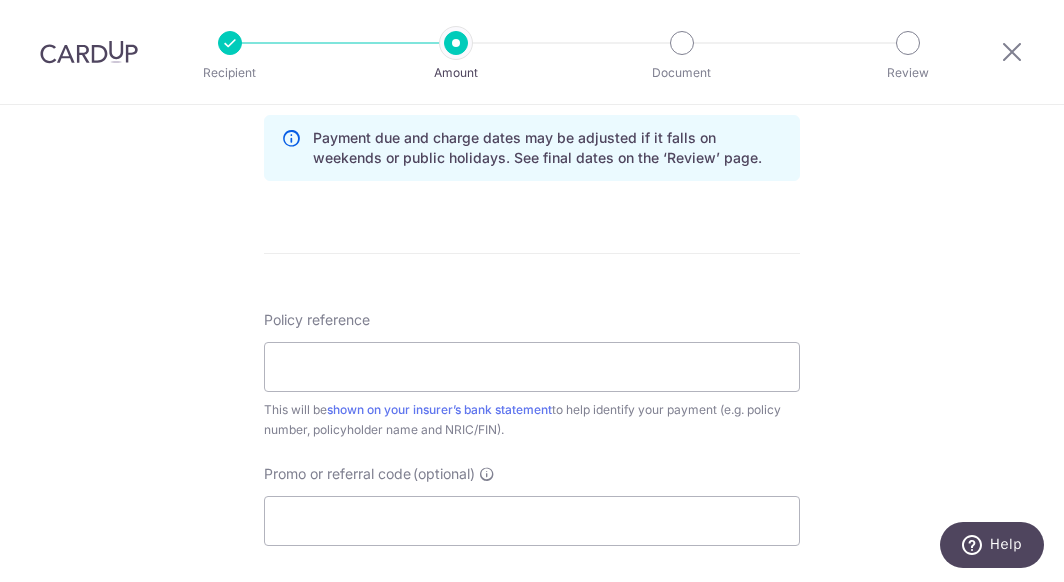 scroll, scrollTop: 1037, scrollLeft: 0, axis: vertical 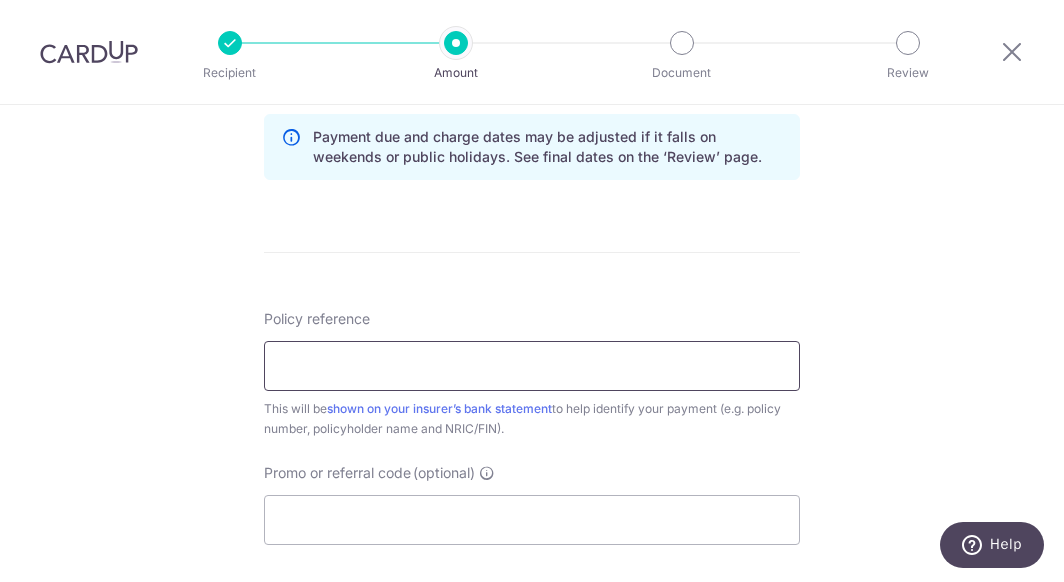 click on "Policy reference" at bounding box center [532, 366] 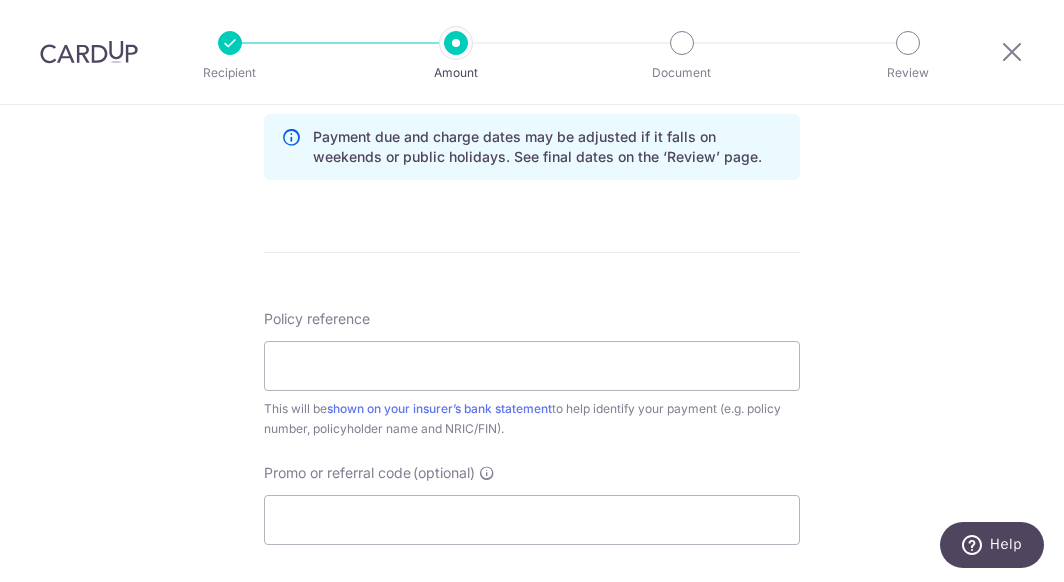 click on "Tell us more about your payment
Enter payment amount
SGD
1,363.55
1363.55
Select Card
**** 0266
Add credit card
Your Cards
**** 1004
**** 3671
**** 8299
**** 8995
**** 0266
Secure 256-bit SSL
Text
New card details" at bounding box center [532, 13] 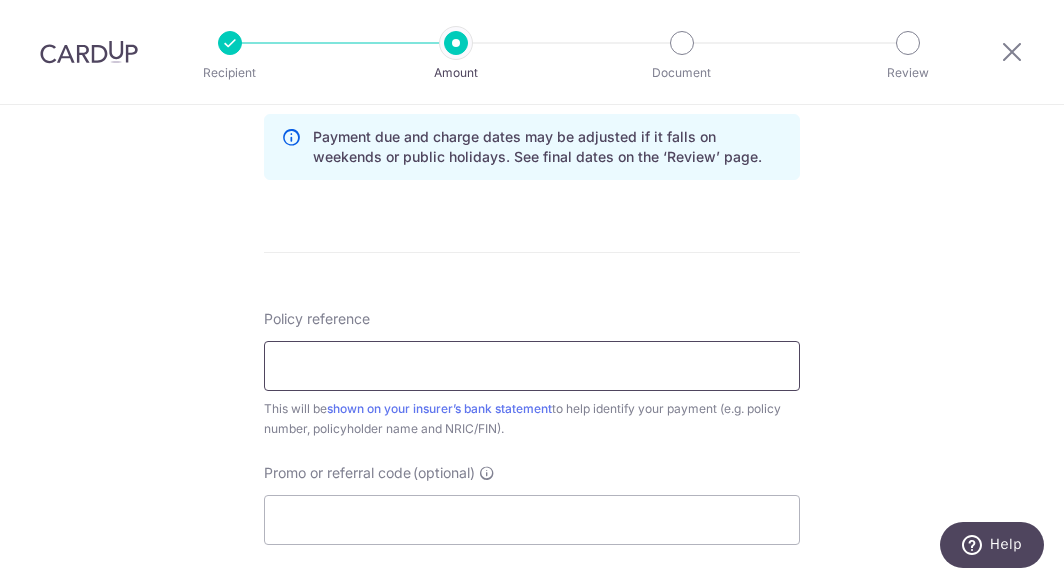 click on "Policy reference" at bounding box center [532, 366] 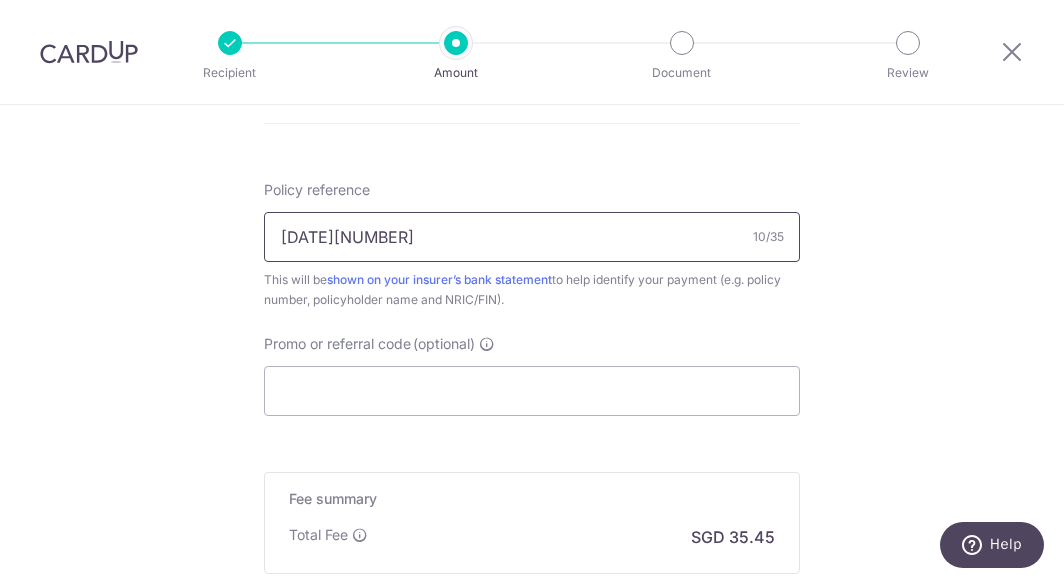scroll, scrollTop: 1187, scrollLeft: 0, axis: vertical 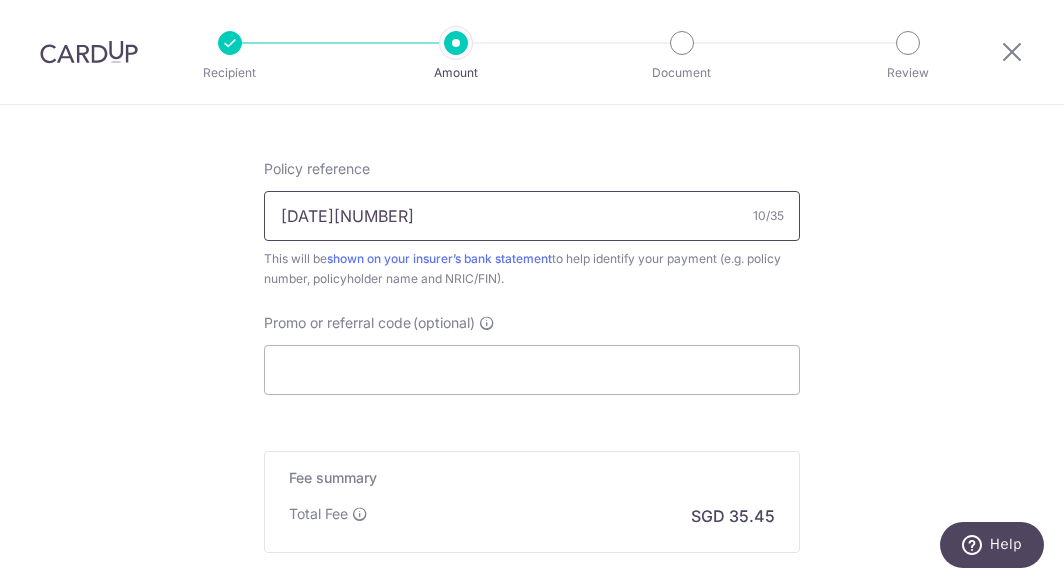 type on "0204159368" 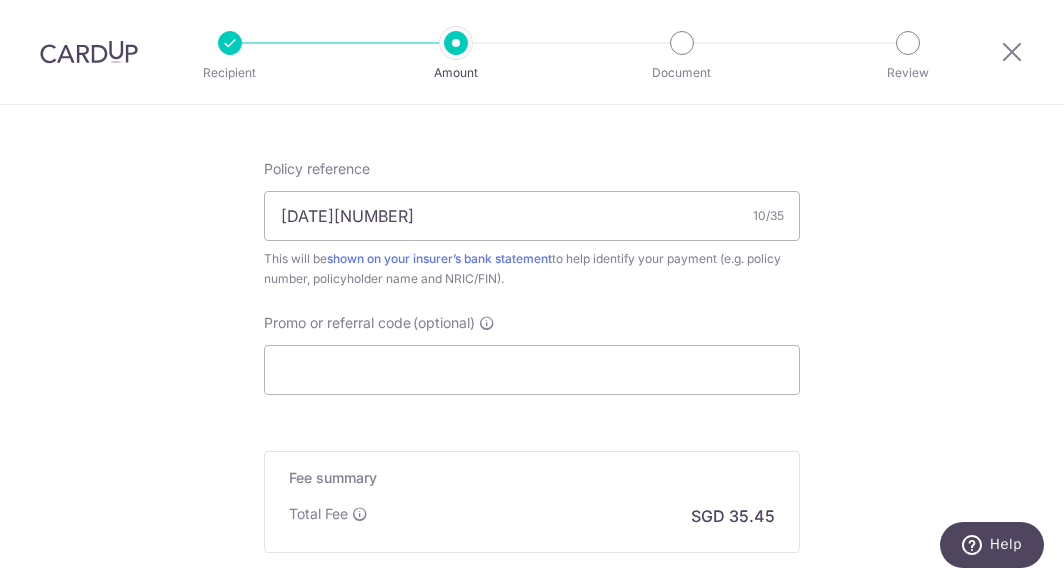 click on "Enter payment amount
SGD
1,363.55
1363.55
Select Card
**** 0266
Add credit card
Your Cards
**** 1004
**** 3671
**** 8299
**** 8995
**** 0266
Secure 256-bit SSL
Text
New card details
Card" at bounding box center (532, -118) 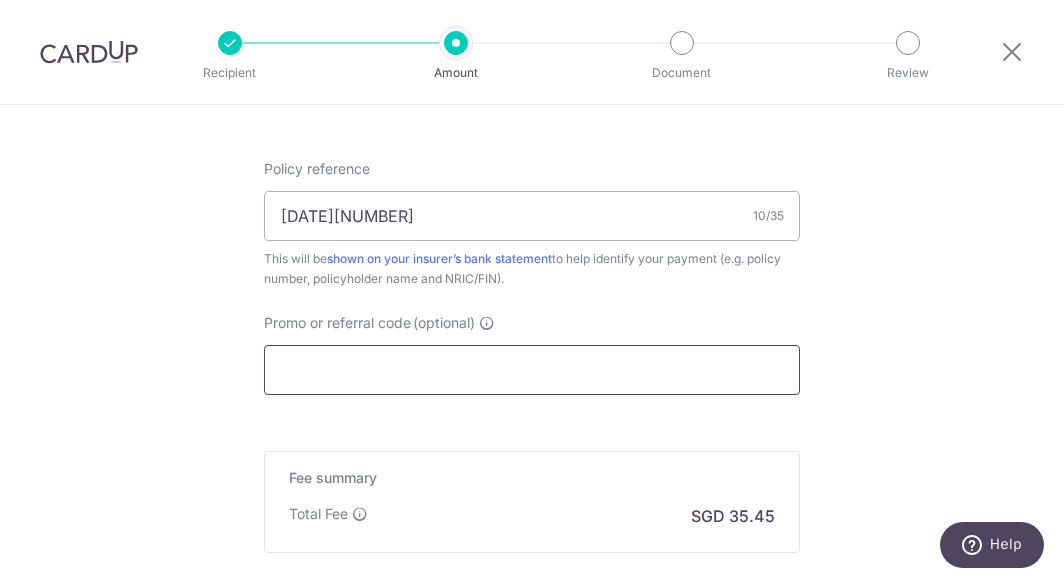 click on "Promo or referral code
(optional)" at bounding box center [532, 370] 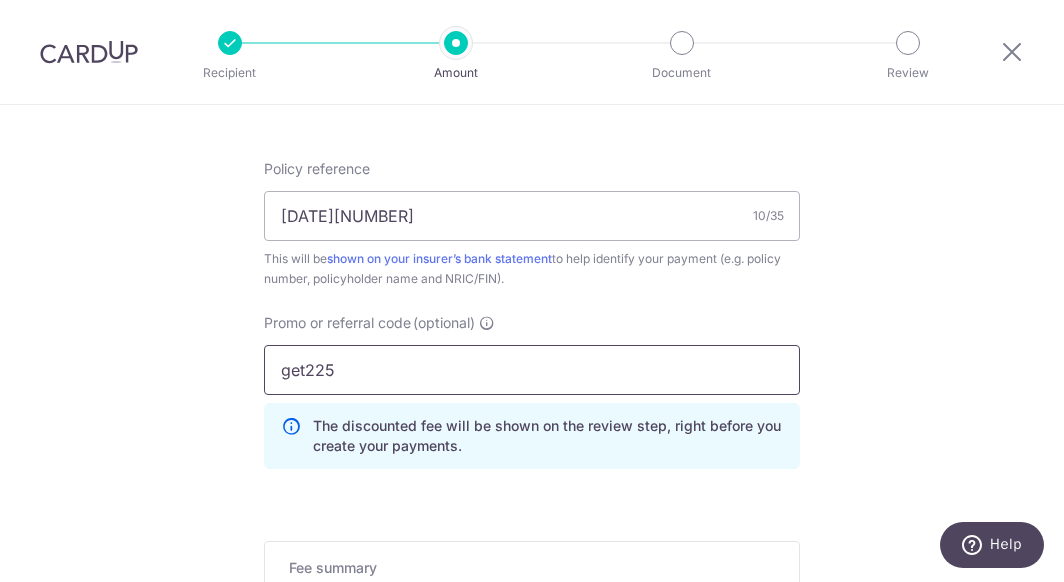 type on "get225" 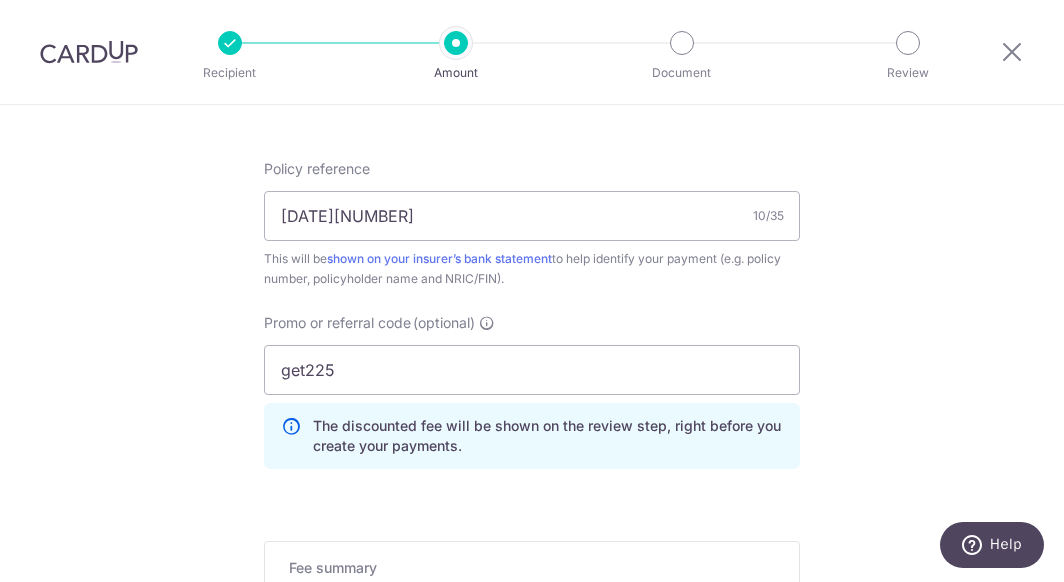 click on "Tell us more about your payment
Enter payment amount
SGD
1,363.55
1363.55
Select Card
**** 0266
Add credit card
Your Cards
**** 1004
**** 3671
**** 8299
**** 8995
**** 0266
Secure 256-bit SSL
Text
New card details" at bounding box center (532, -92) 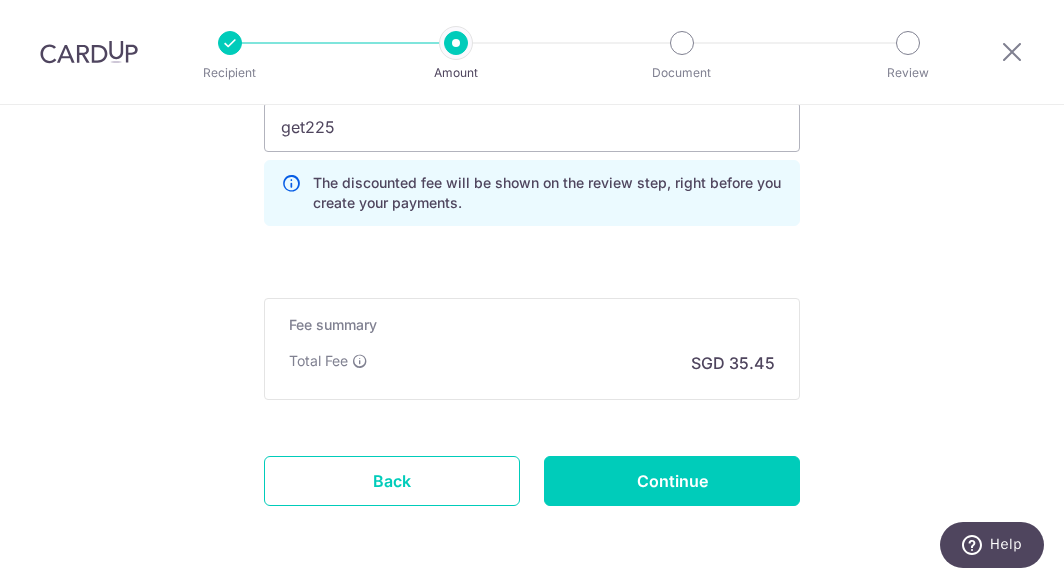 scroll, scrollTop: 1456, scrollLeft: 0, axis: vertical 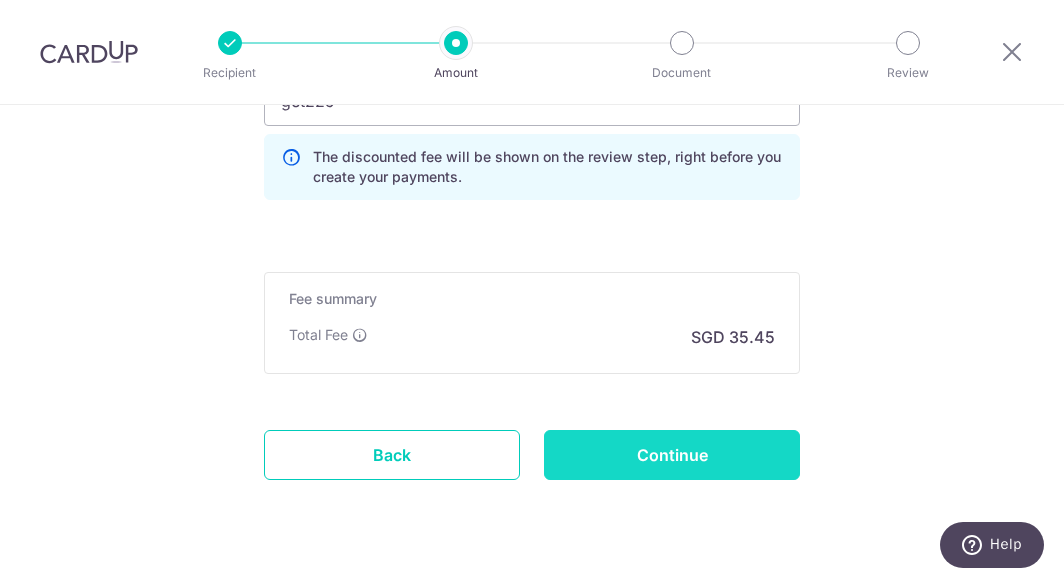 click on "Continue" at bounding box center [672, 455] 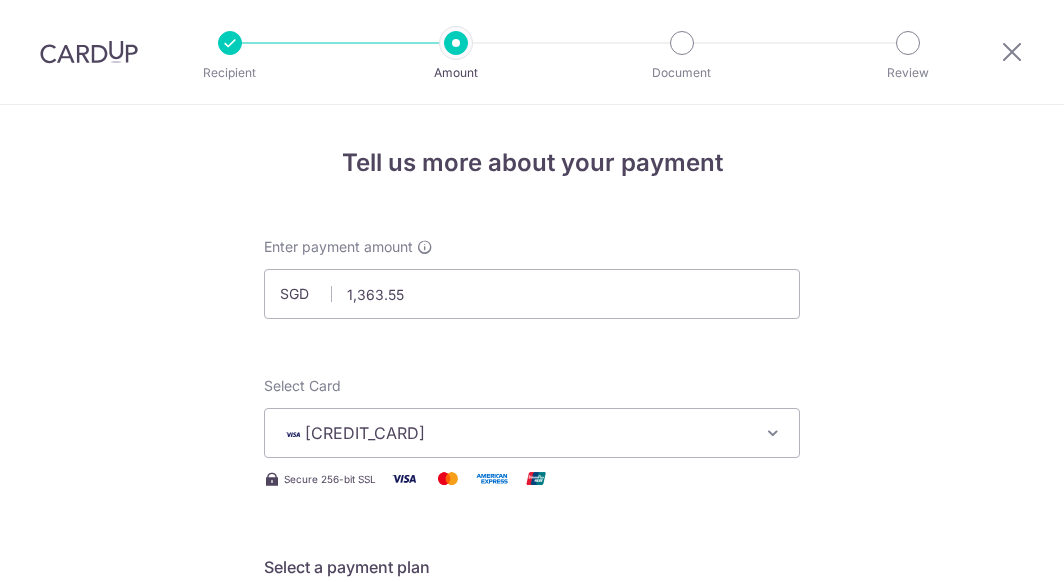 scroll, scrollTop: 0, scrollLeft: 0, axis: both 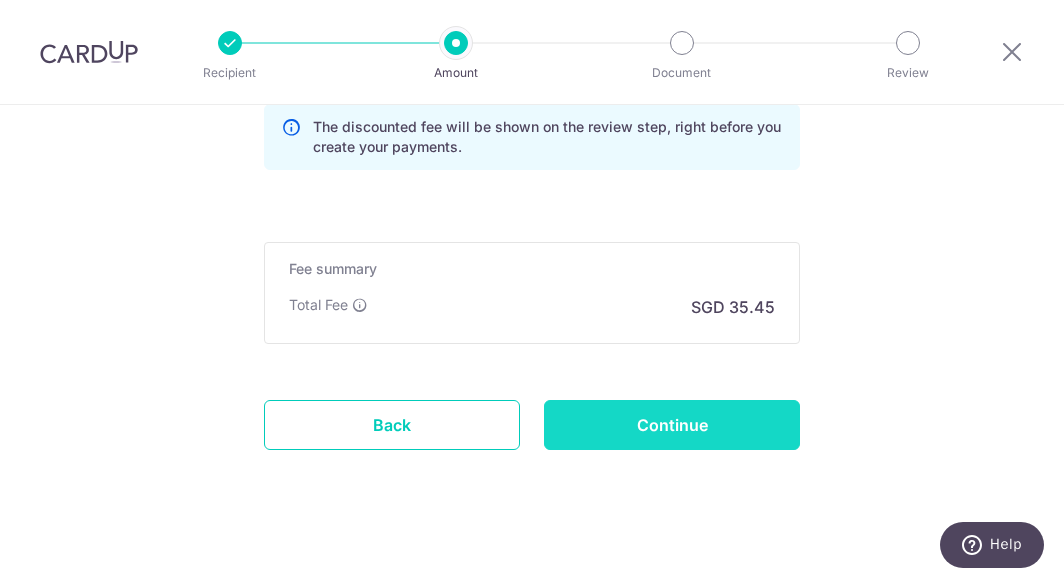 type on "off225" 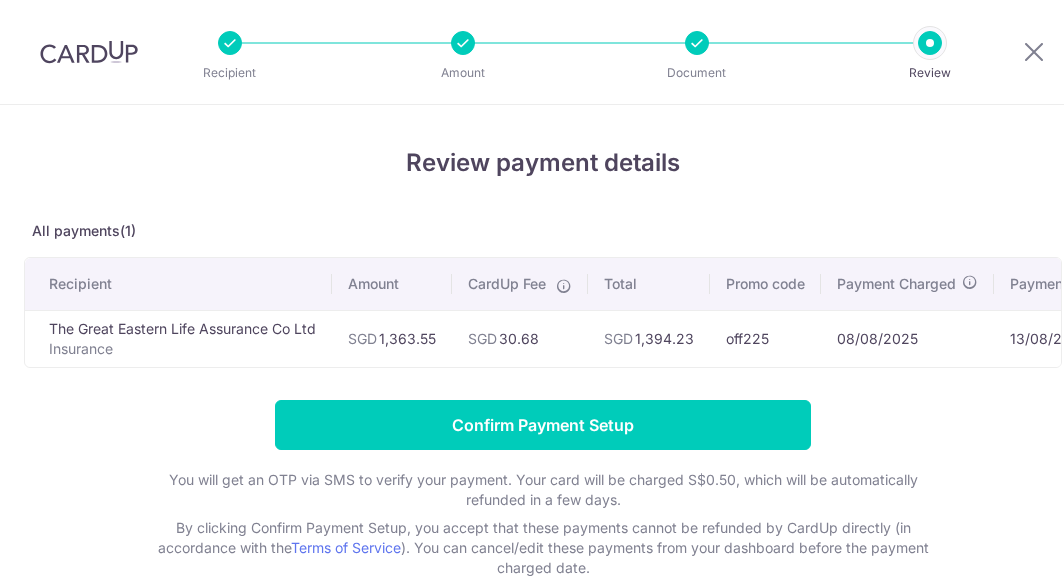 scroll, scrollTop: 0, scrollLeft: 0, axis: both 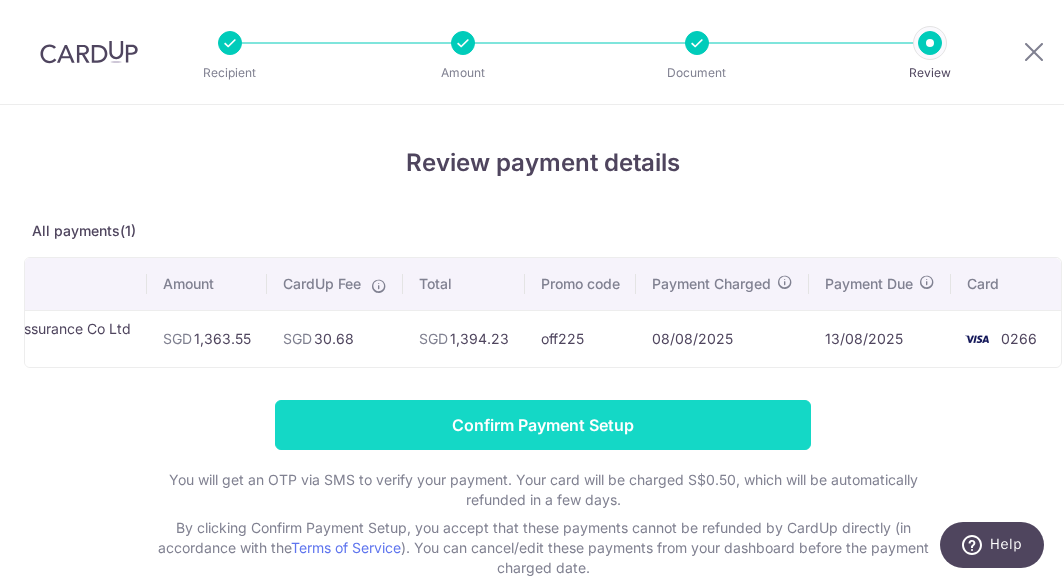 click on "Confirm Payment Setup" at bounding box center [543, 425] 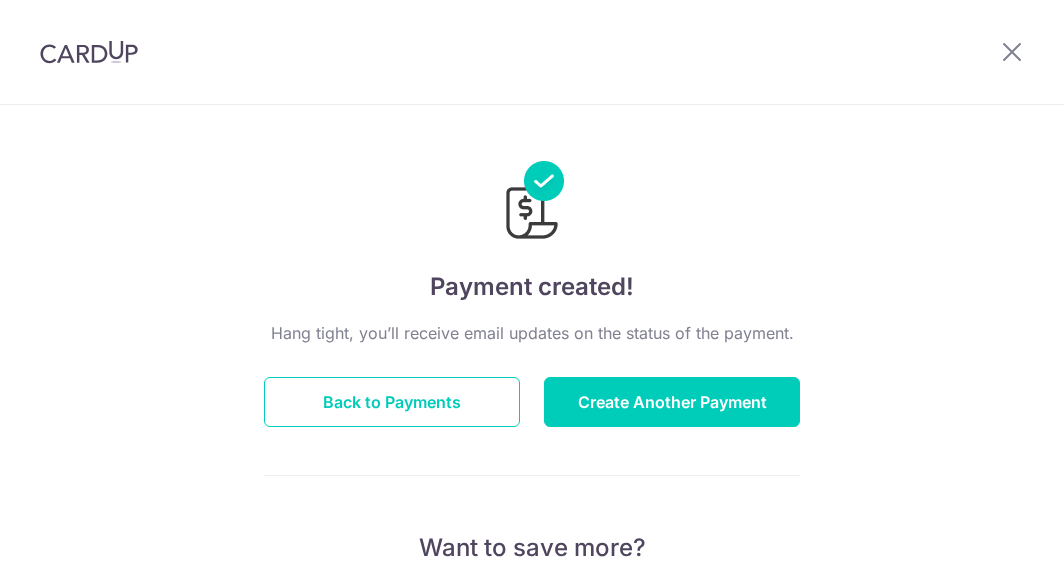 scroll, scrollTop: 0, scrollLeft: 0, axis: both 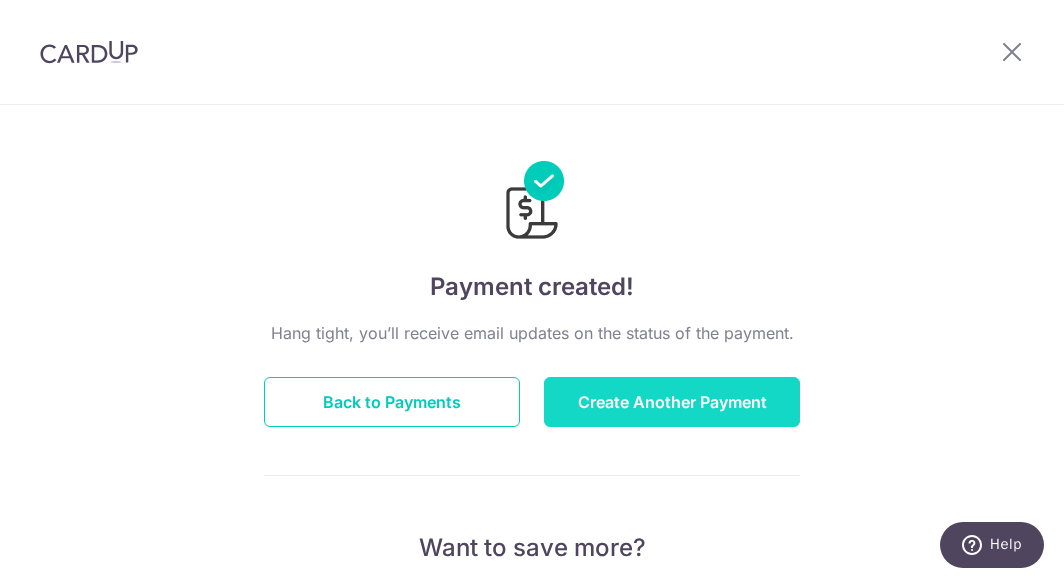 click on "Create Another Payment" at bounding box center [672, 402] 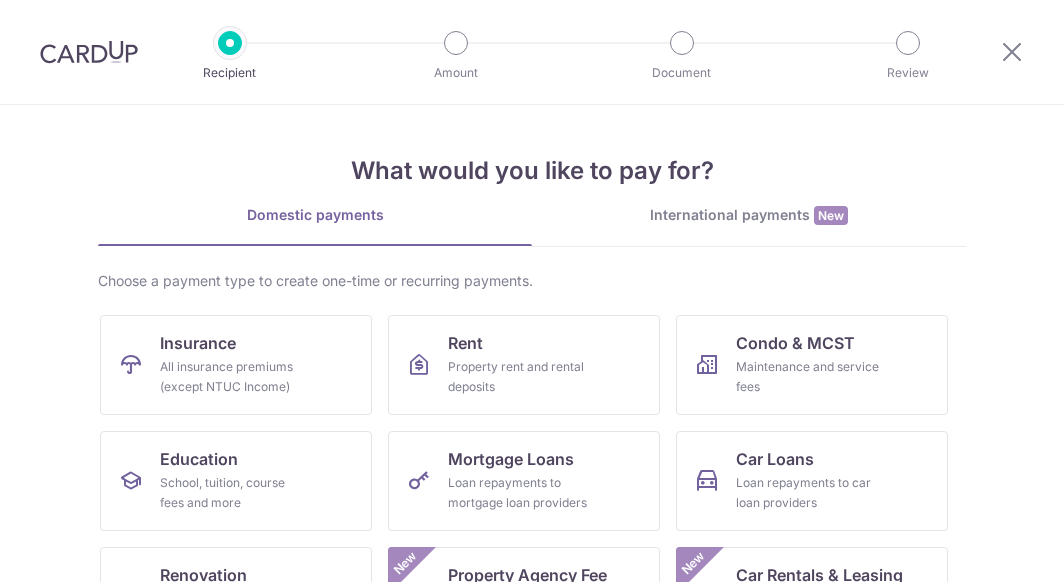 click on "Insurance All insurance premiums (except NTUC Income)" at bounding box center (236, 365) 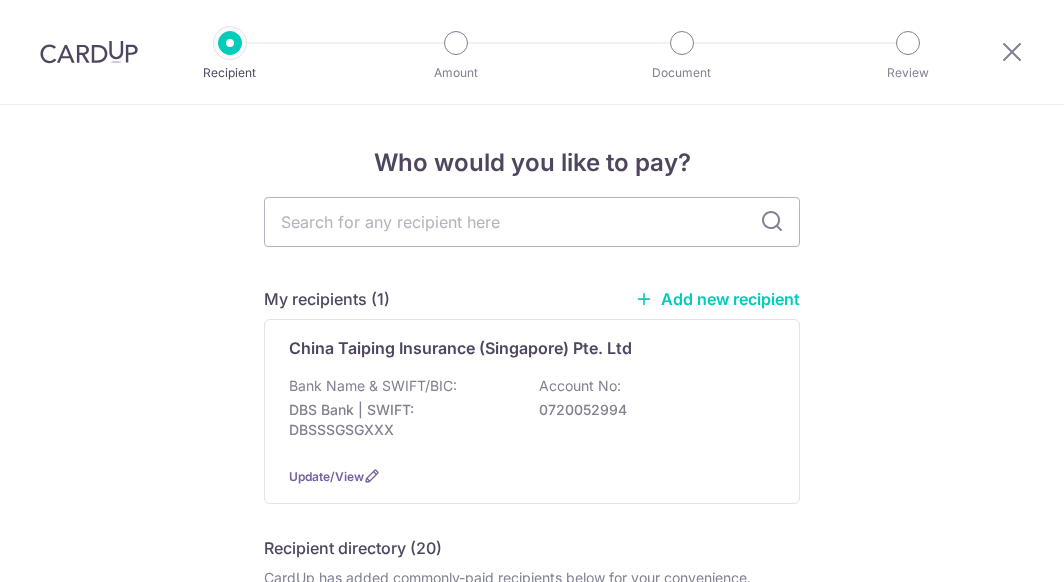 scroll, scrollTop: 0, scrollLeft: 0, axis: both 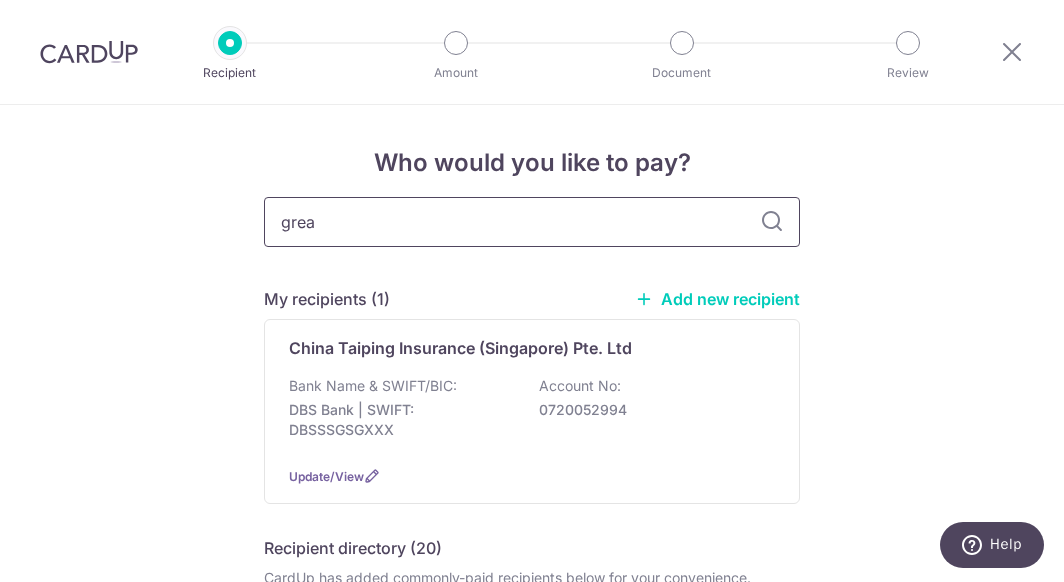 type on "great" 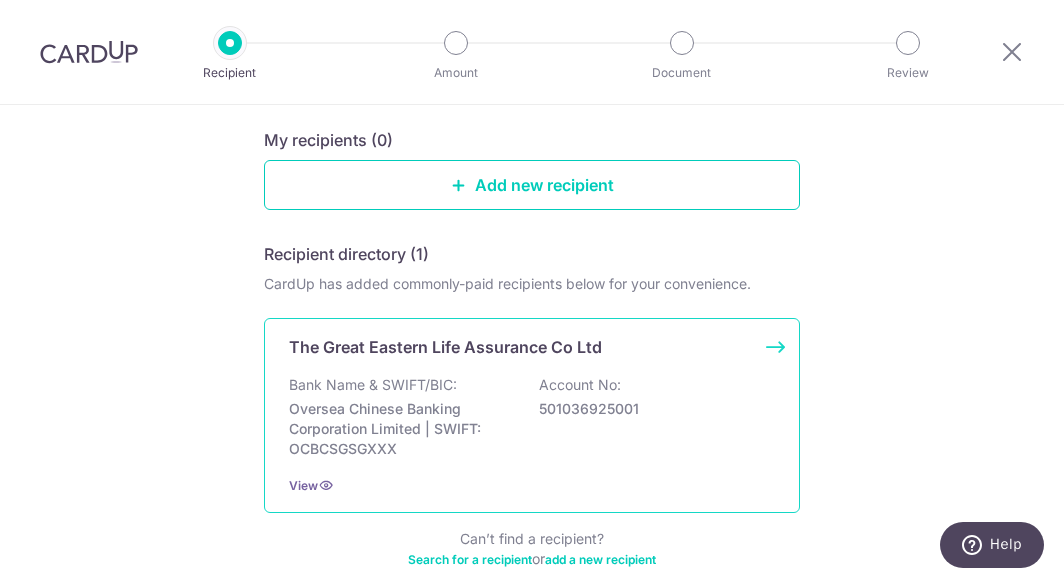 scroll, scrollTop: 216, scrollLeft: 0, axis: vertical 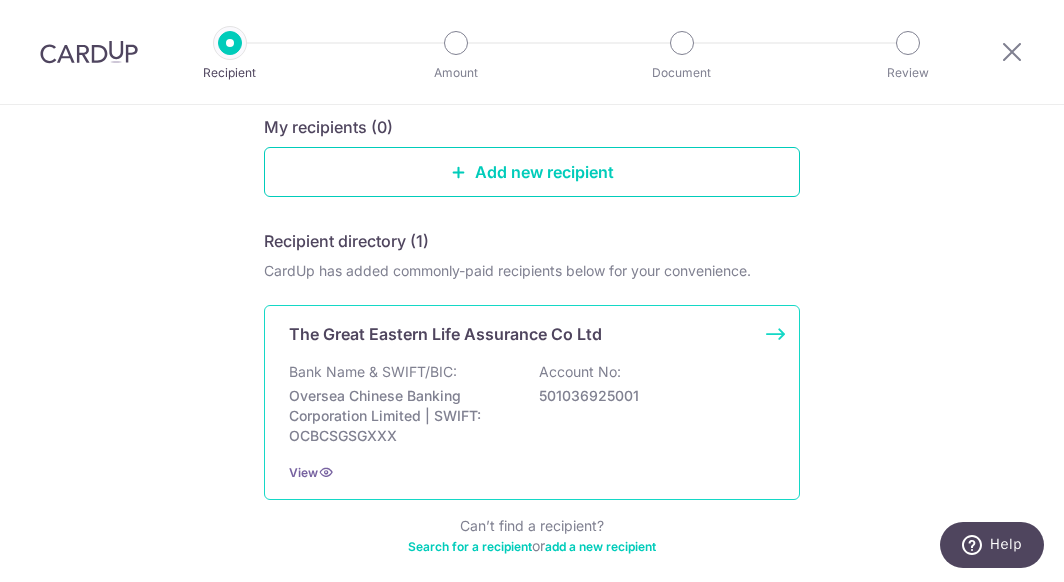 click on "Bank Name & SWIFT/BIC:" at bounding box center [373, 372] 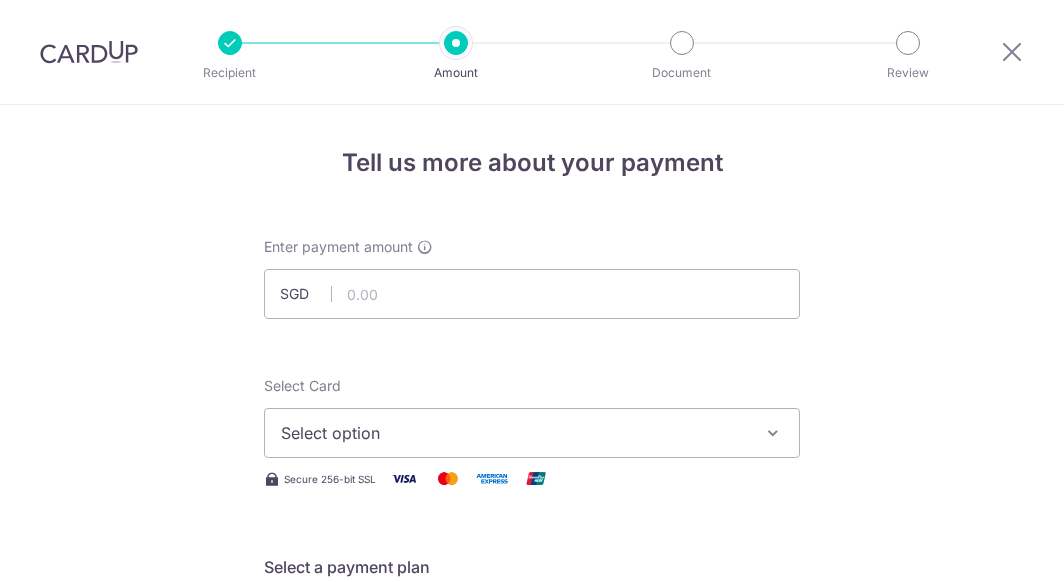 scroll, scrollTop: 0, scrollLeft: 0, axis: both 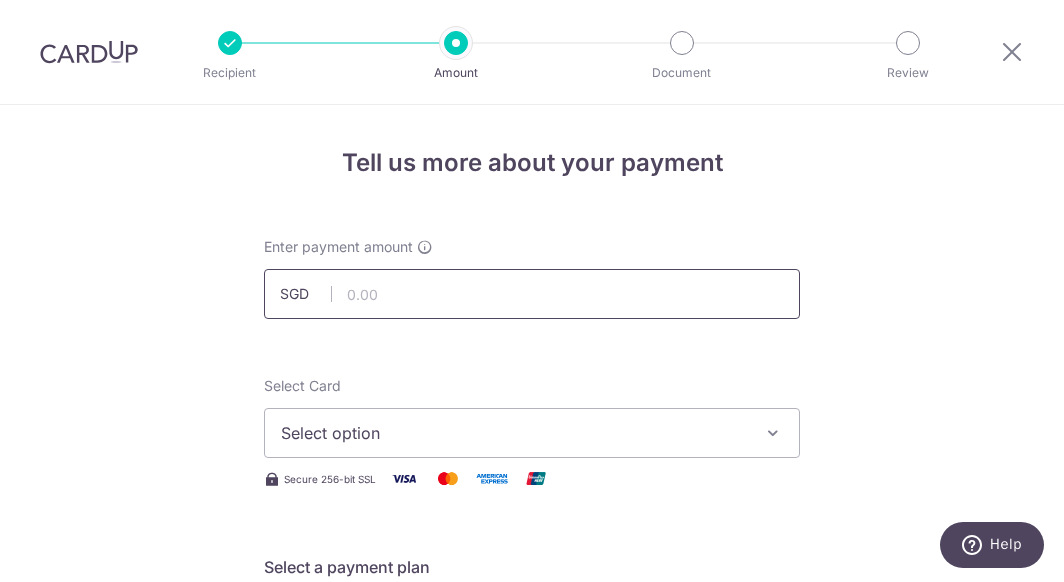 click at bounding box center [532, 294] 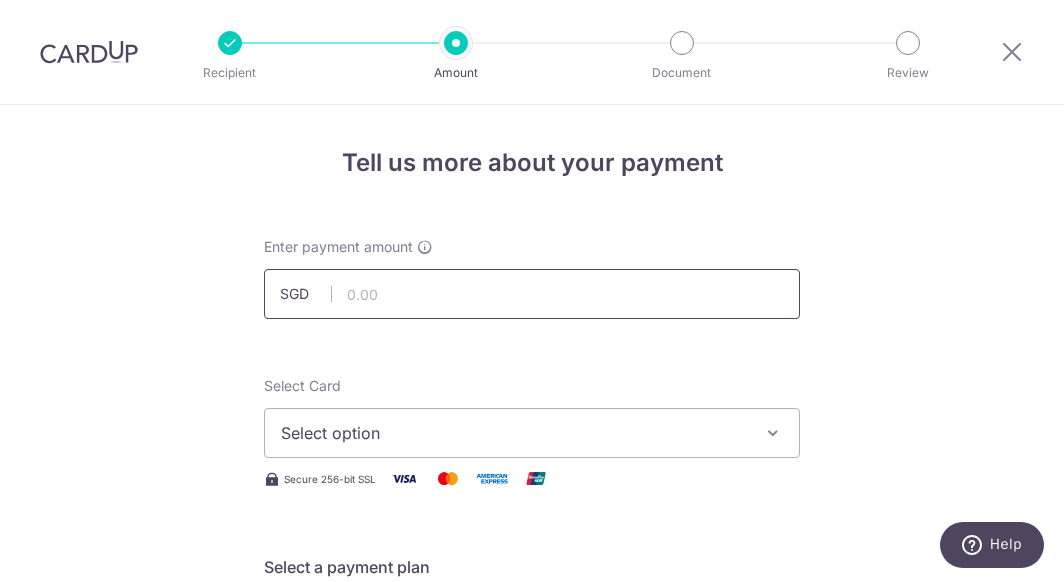 type on "7" 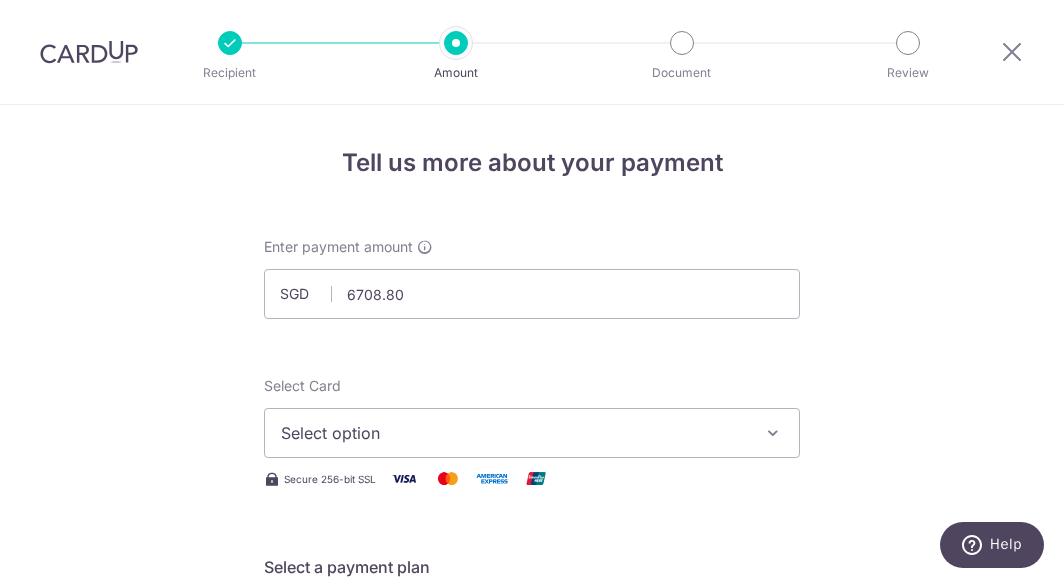 type on "6,708.80" 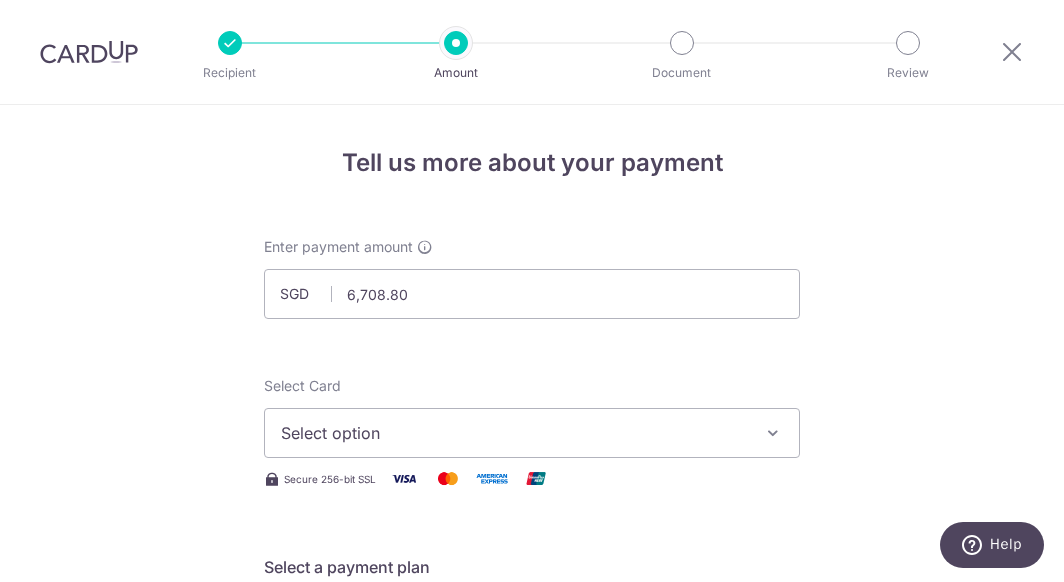 click on "Tell us more about your payment
Enter payment amount
SGD
6,708.80
6708.80
Select Card
Select option
Add credit card
Your Cards
**** 1004
**** 3671
**** 8299
**** 8995
**** 0266
Secure 256-bit SSL
Text
Ng" at bounding box center (532, 1009) 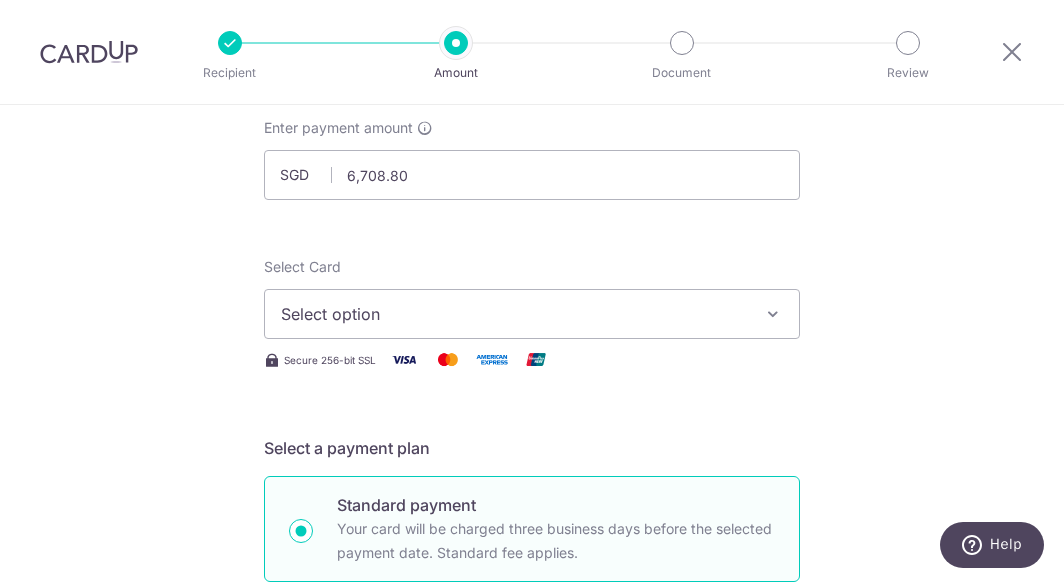 scroll, scrollTop: 170, scrollLeft: 0, axis: vertical 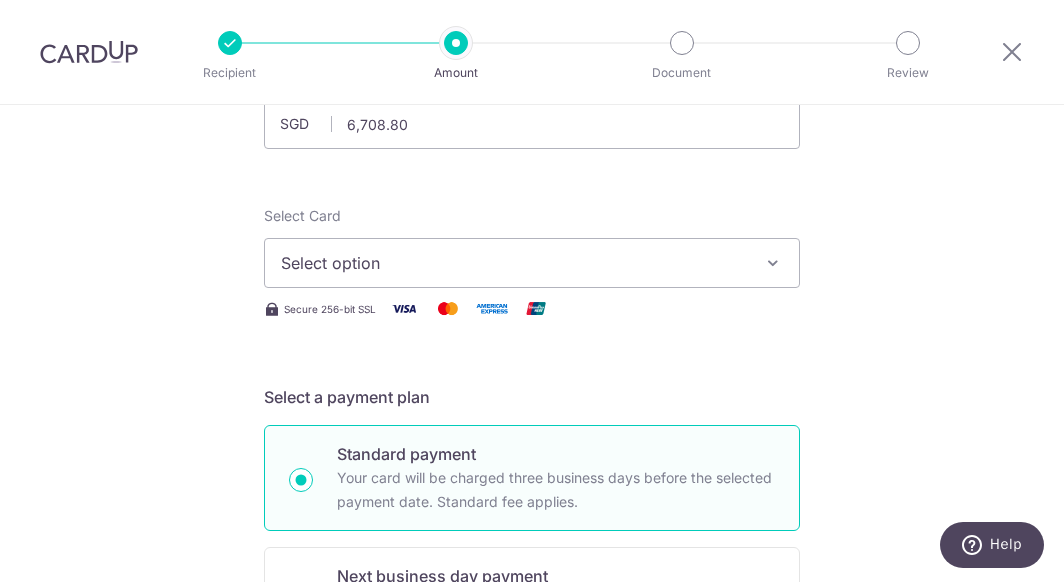 click on "Select option" at bounding box center (532, 263) 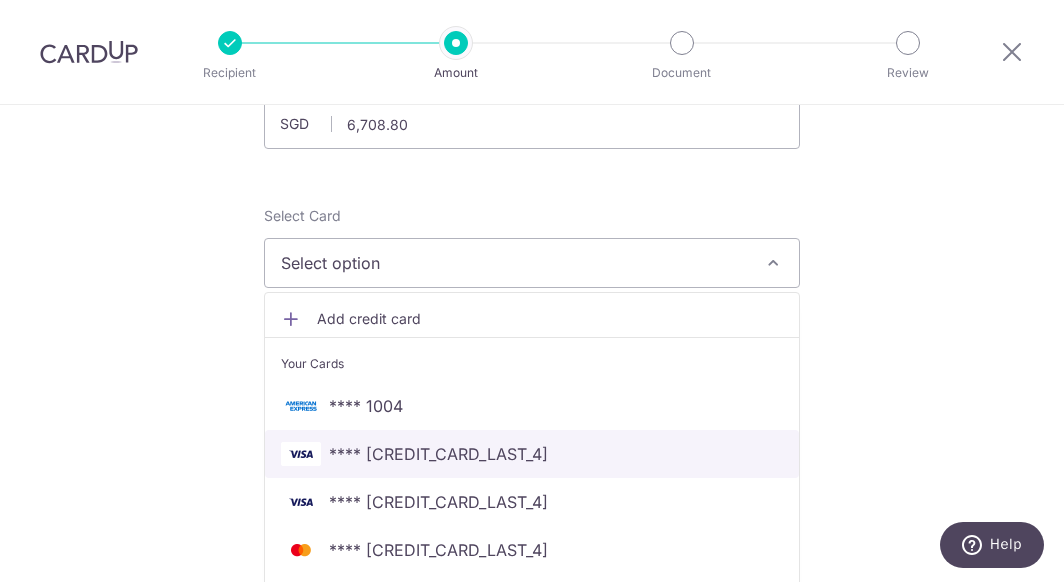 scroll, scrollTop: 336, scrollLeft: 0, axis: vertical 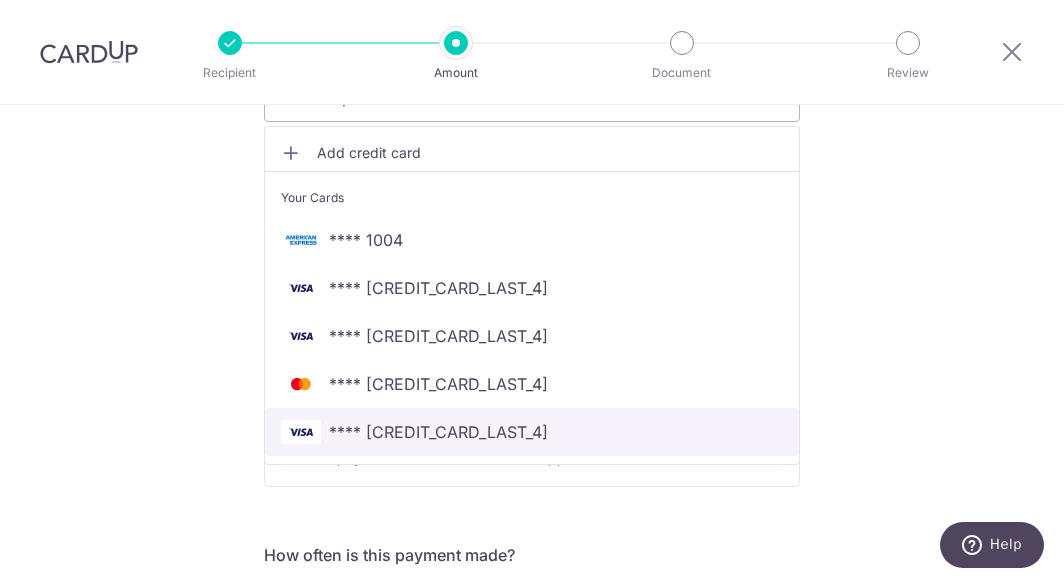 click on "**** [CARD_LAST_FOUR]" at bounding box center [438, 432] 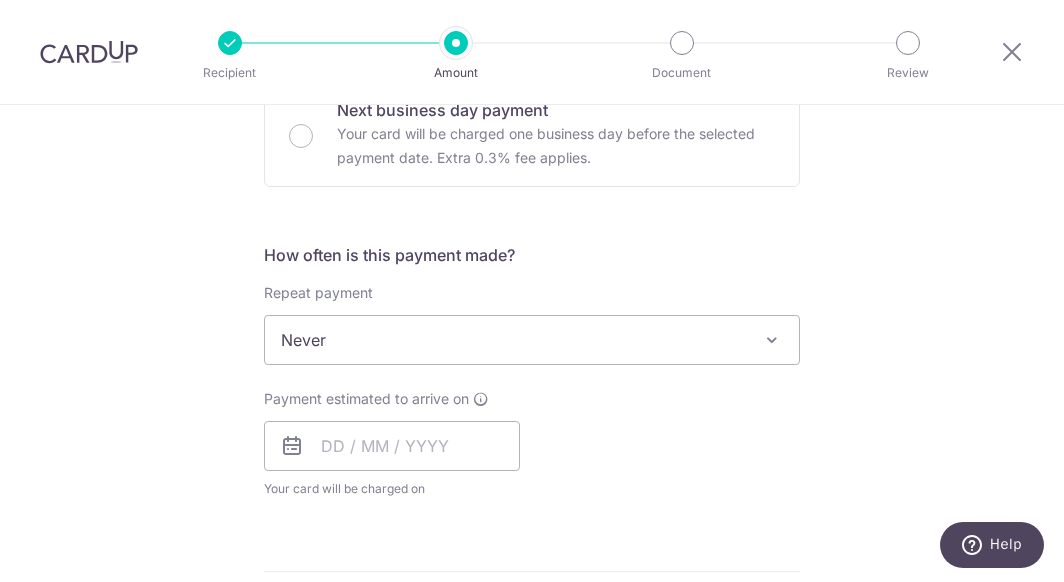 scroll, scrollTop: 678, scrollLeft: 0, axis: vertical 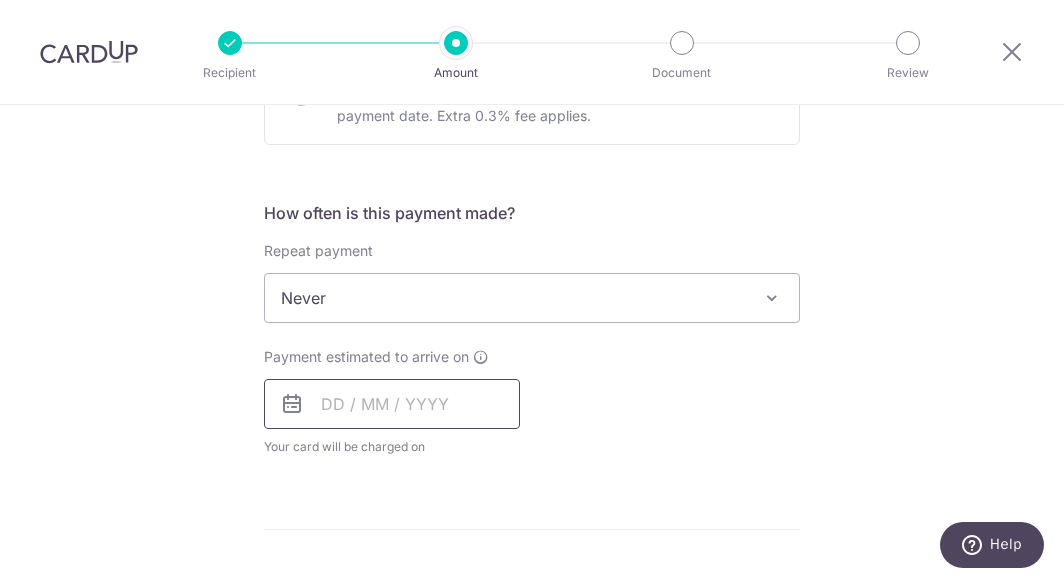click at bounding box center (392, 404) 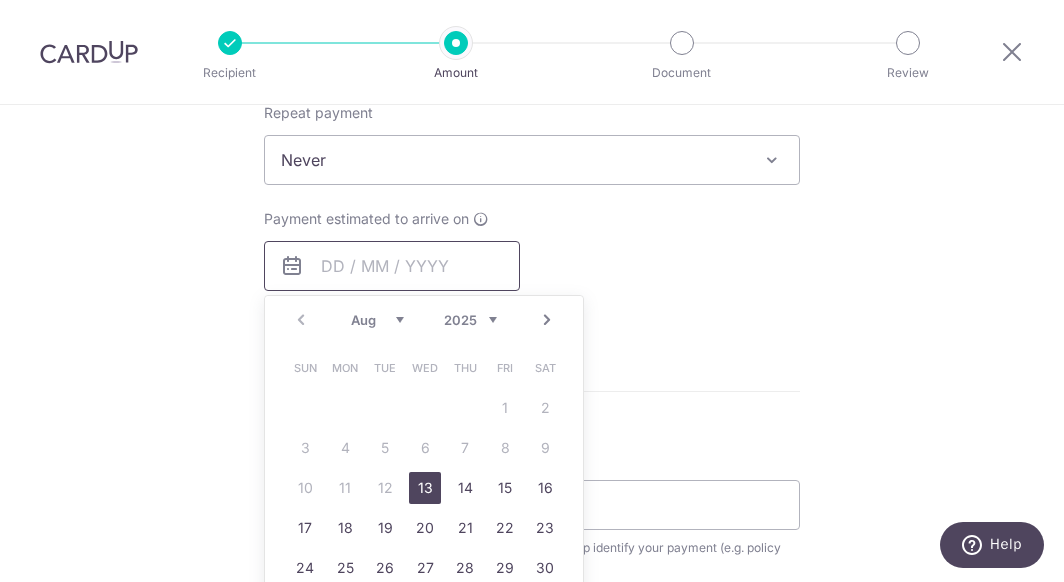 scroll, scrollTop: 836, scrollLeft: 0, axis: vertical 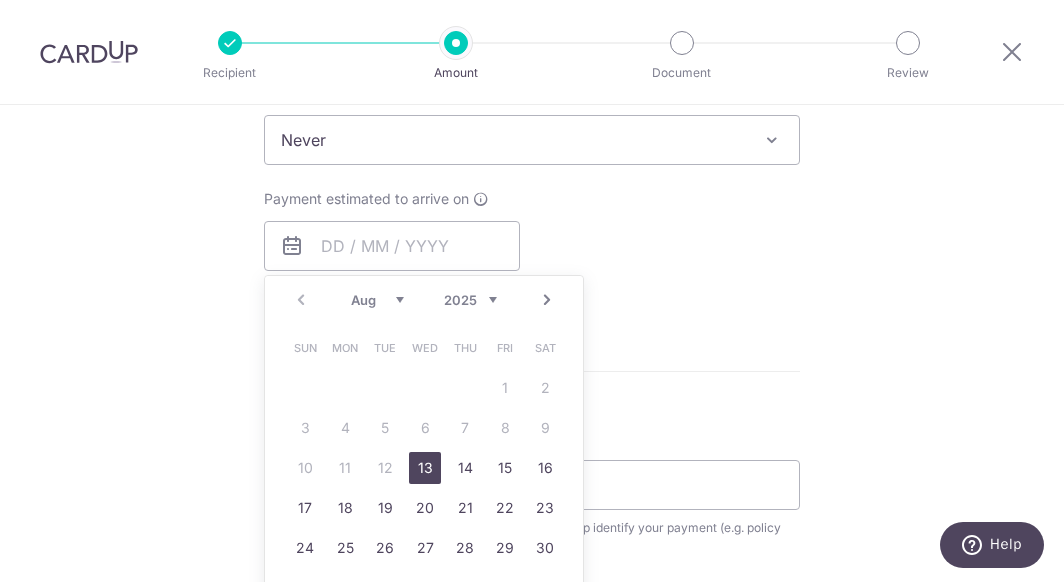 click on "13" at bounding box center [425, 468] 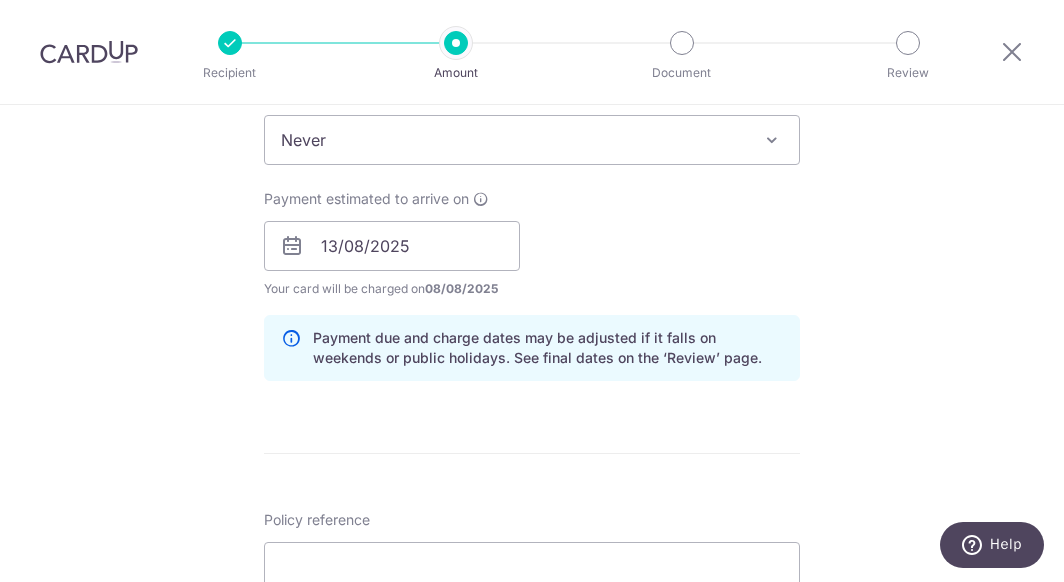 scroll, scrollTop: 1028, scrollLeft: 0, axis: vertical 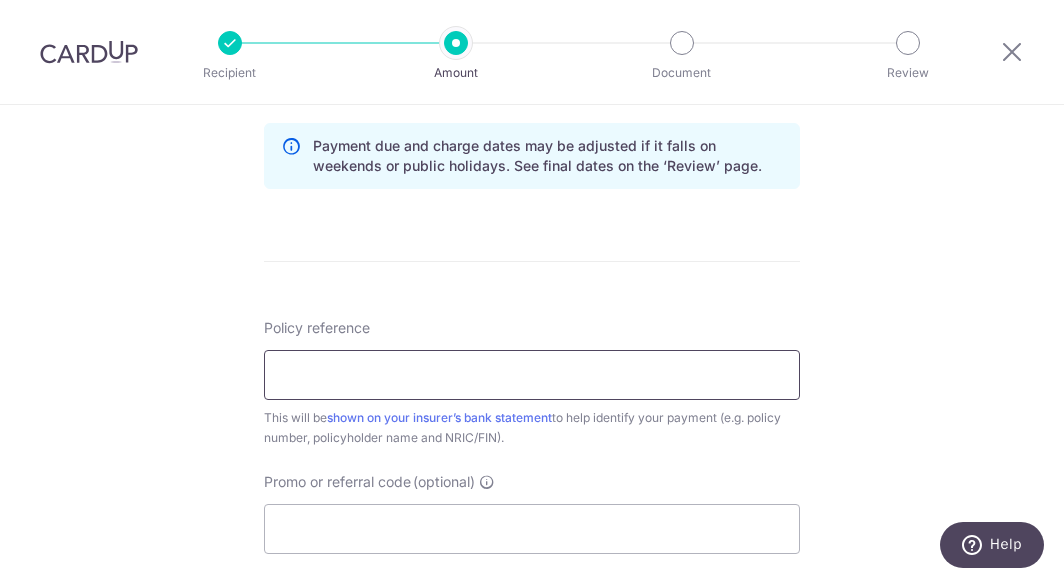 click on "Policy reference" at bounding box center (532, 375) 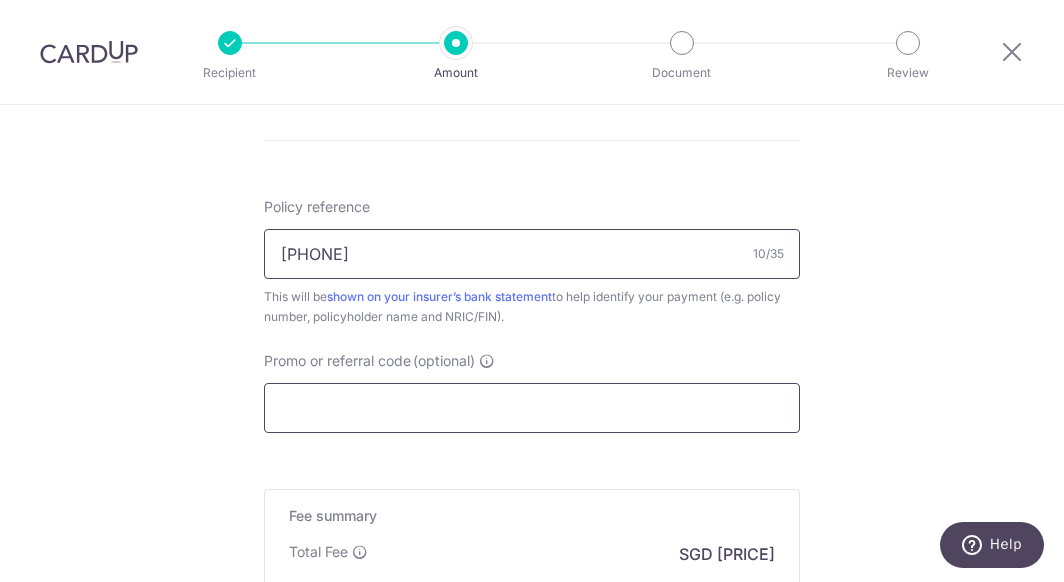 scroll, scrollTop: 1163, scrollLeft: 0, axis: vertical 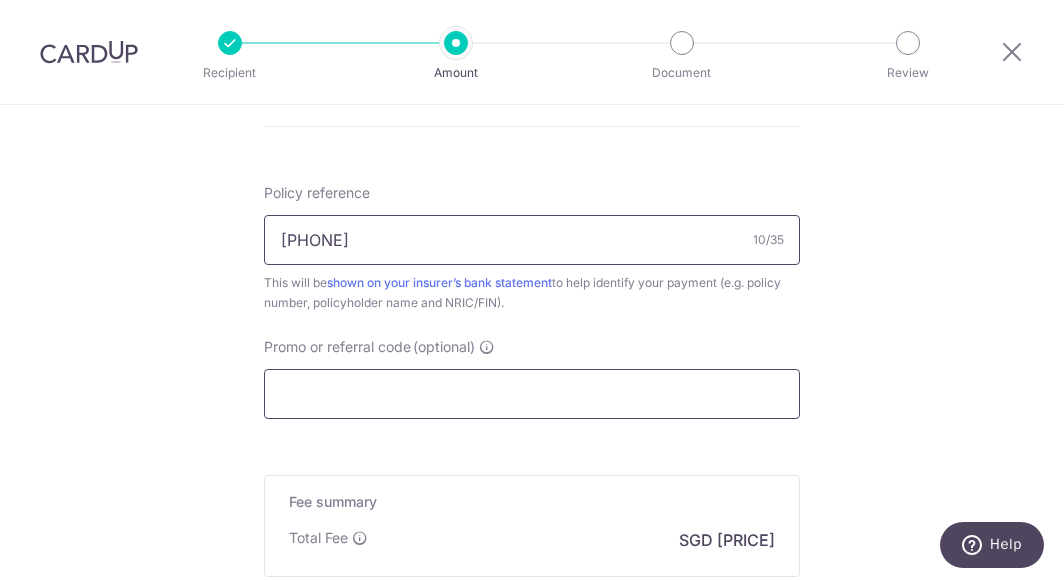 type on "0204159376" 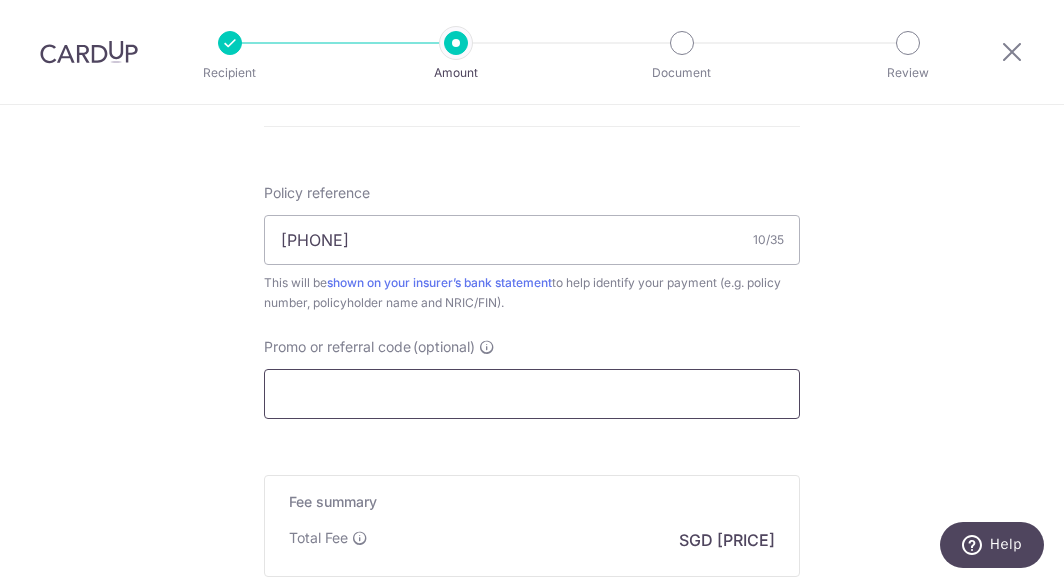 click on "Promo or referral code
(optional)" at bounding box center (532, 394) 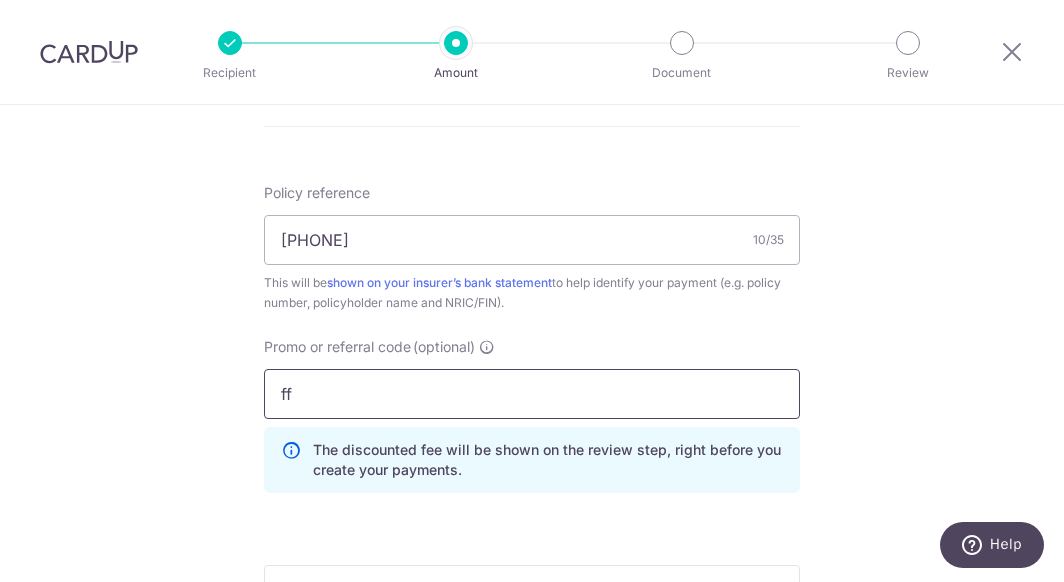 type on "f" 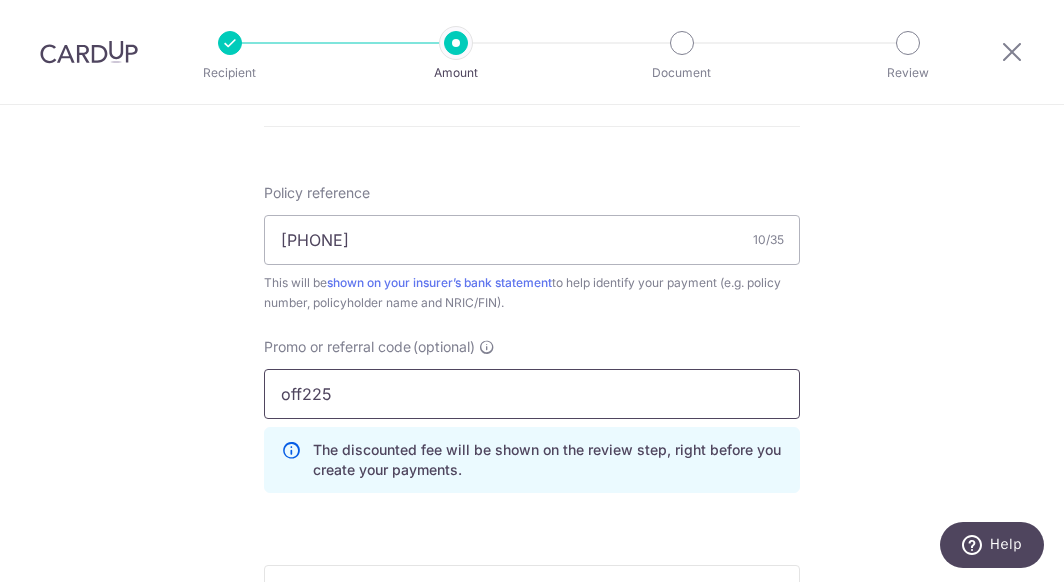 type on "off225" 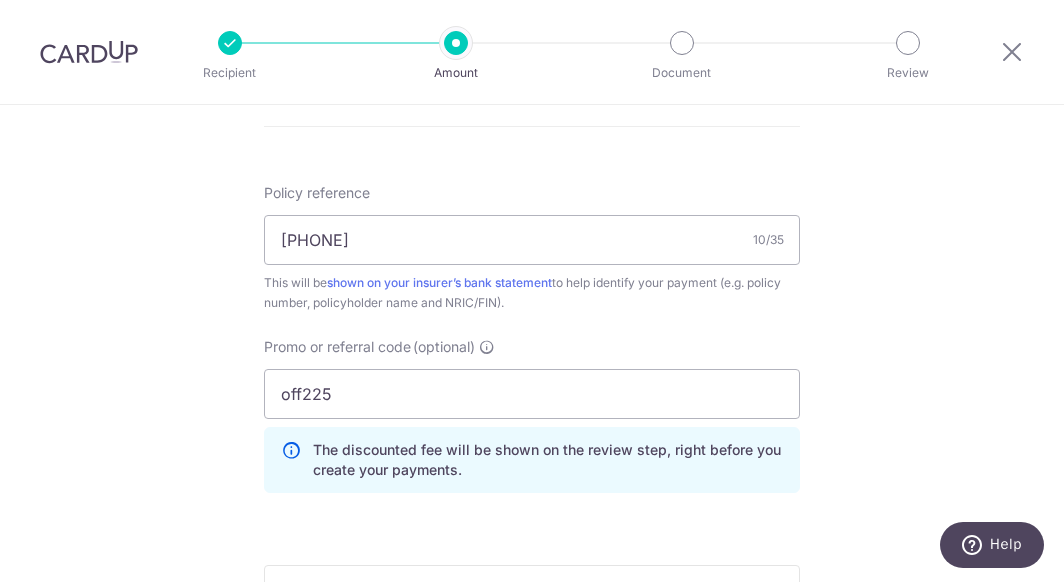 click on "Tell us more about your payment
Enter payment amount
SGD
6,708.80
6708.80
Select Card
**** 0266
Add credit card
Your Cards
**** 1004
**** 3671
**** 8299
**** 8995
**** 0266
Secure 256-bit SSL
Text
New card details" at bounding box center [532, -68] 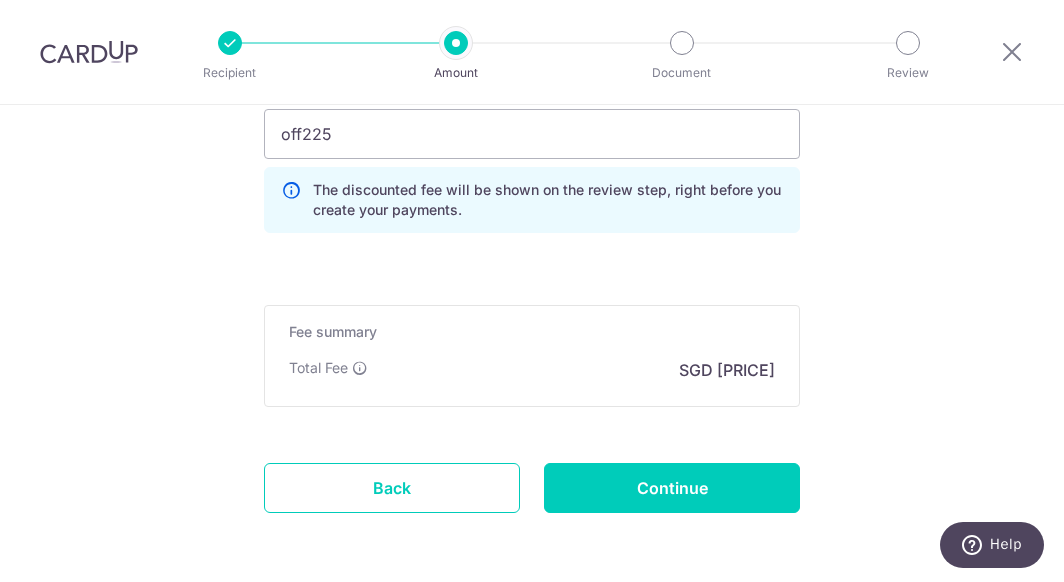 scroll, scrollTop: 1426, scrollLeft: 0, axis: vertical 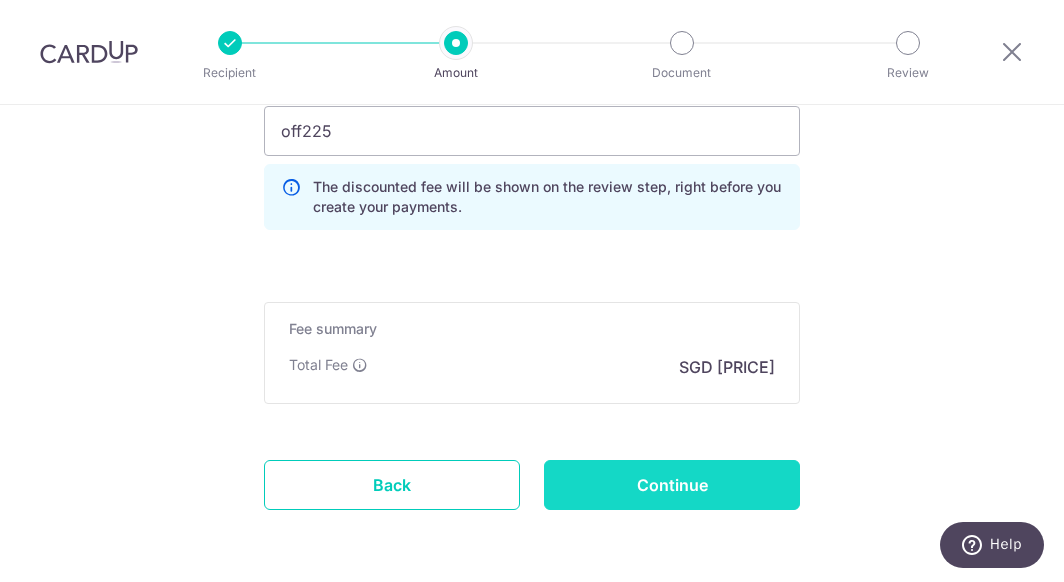 click on "Continue" at bounding box center [672, 485] 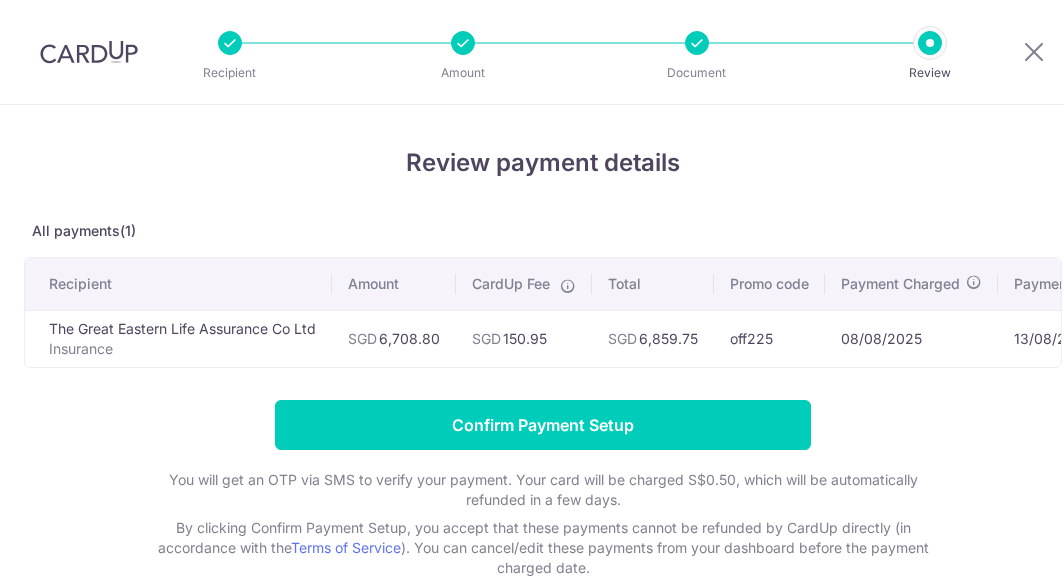 scroll, scrollTop: 0, scrollLeft: 0, axis: both 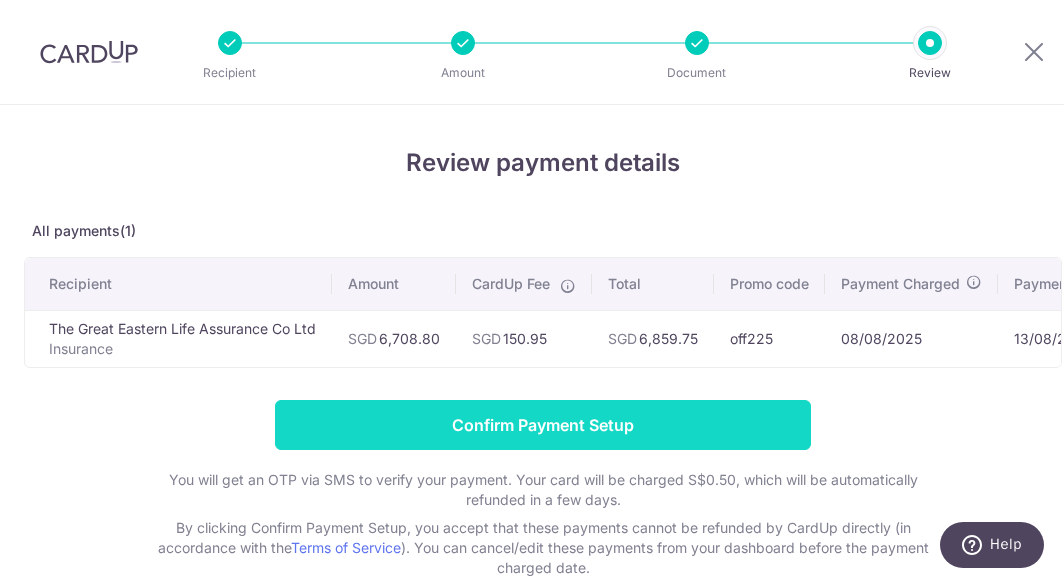 click on "Confirm Payment Setup" at bounding box center (543, 425) 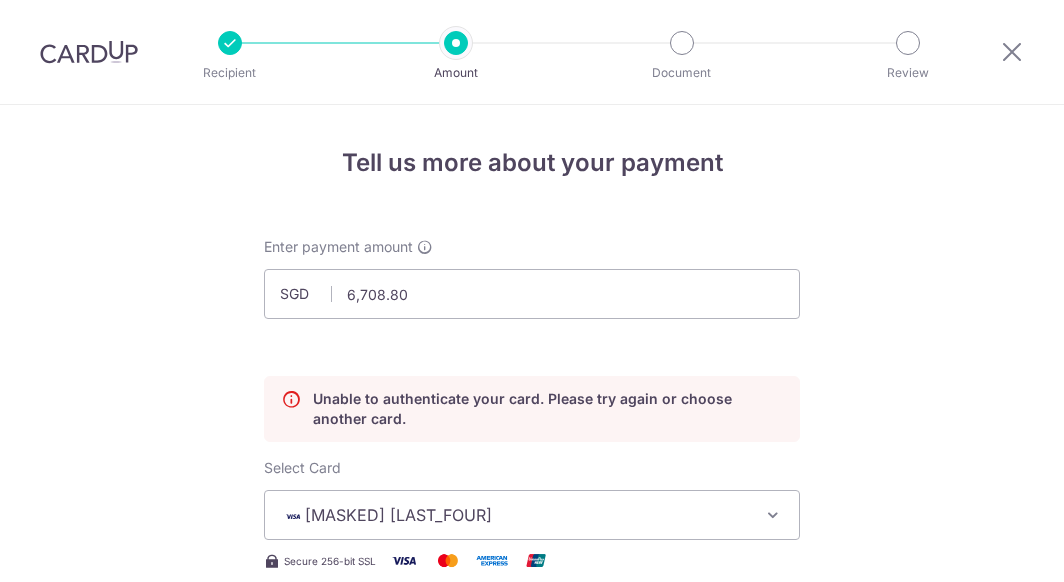 scroll, scrollTop: 0, scrollLeft: 0, axis: both 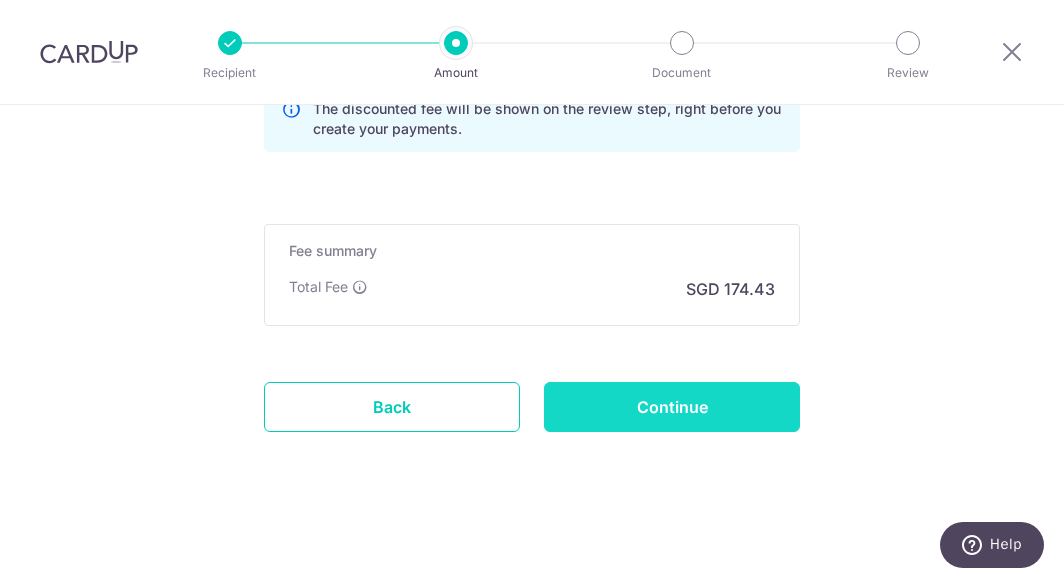 click on "Continue" at bounding box center (672, 407) 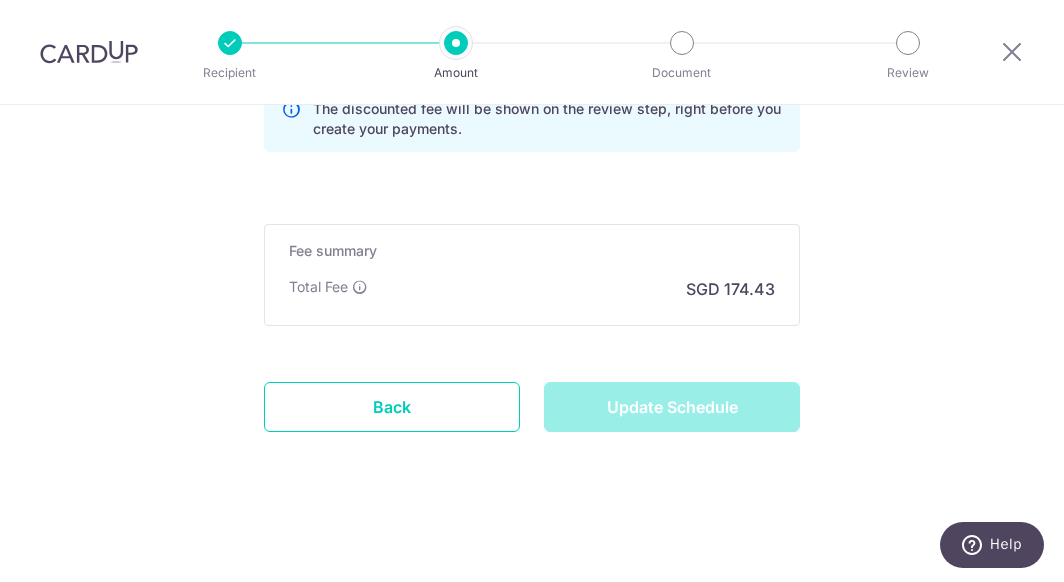 type on "Update Schedule" 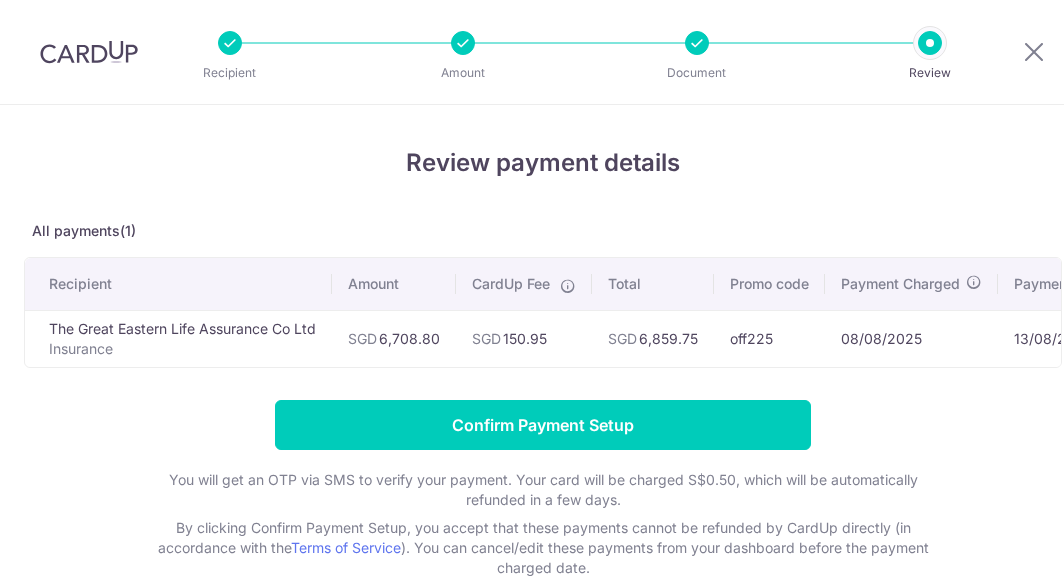 scroll, scrollTop: 0, scrollLeft: 0, axis: both 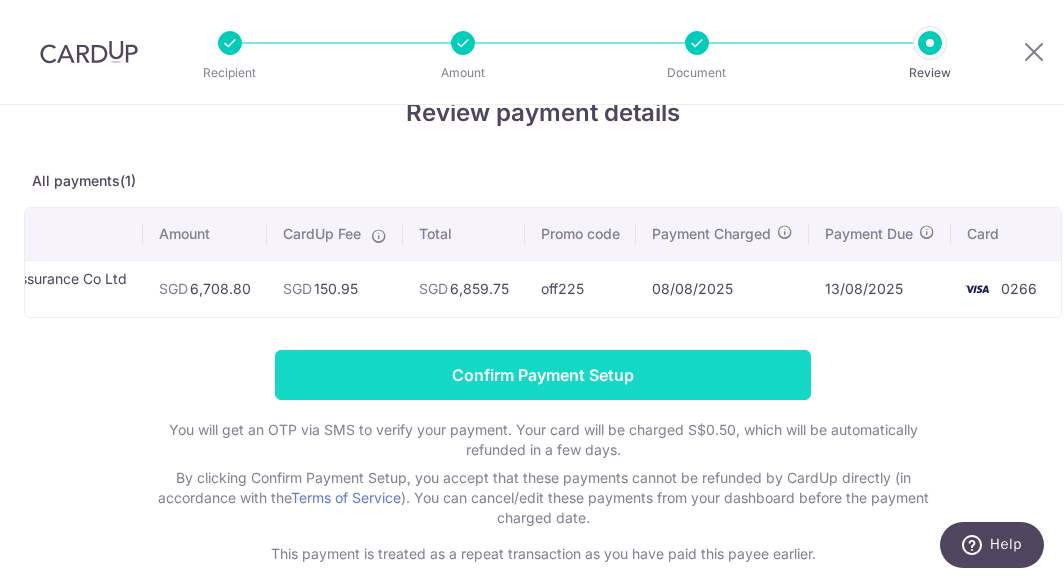 click on "Confirm Payment Setup" at bounding box center [543, 375] 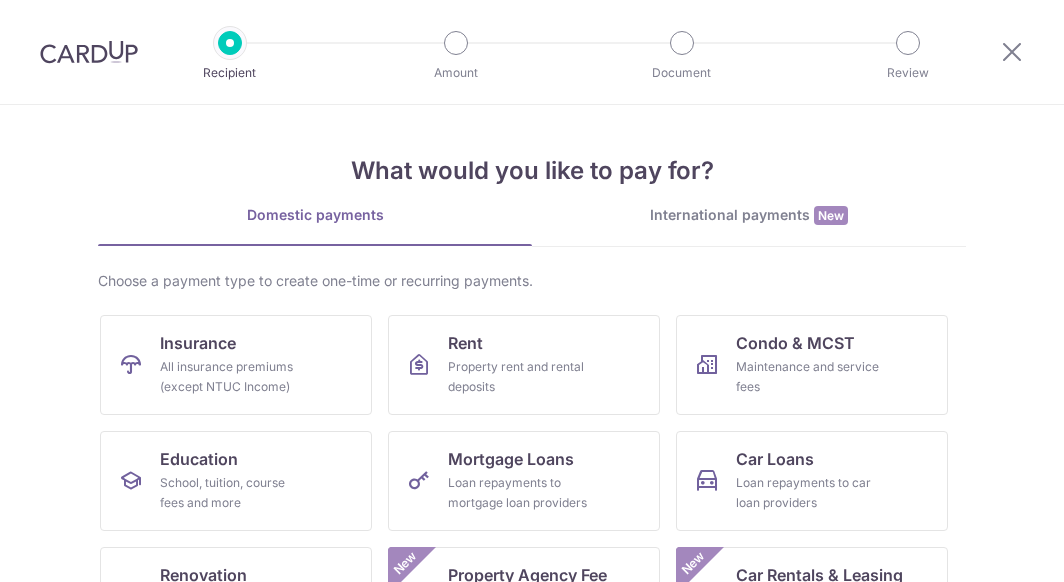 scroll, scrollTop: 0, scrollLeft: 0, axis: both 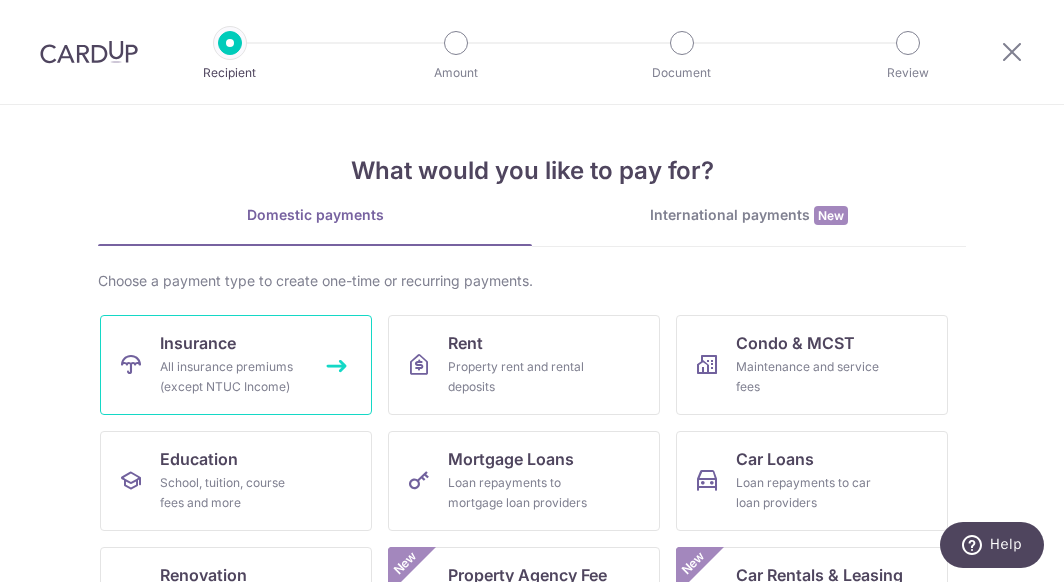 click on "All insurance premiums (except NTUC Income)" at bounding box center [232, 377] 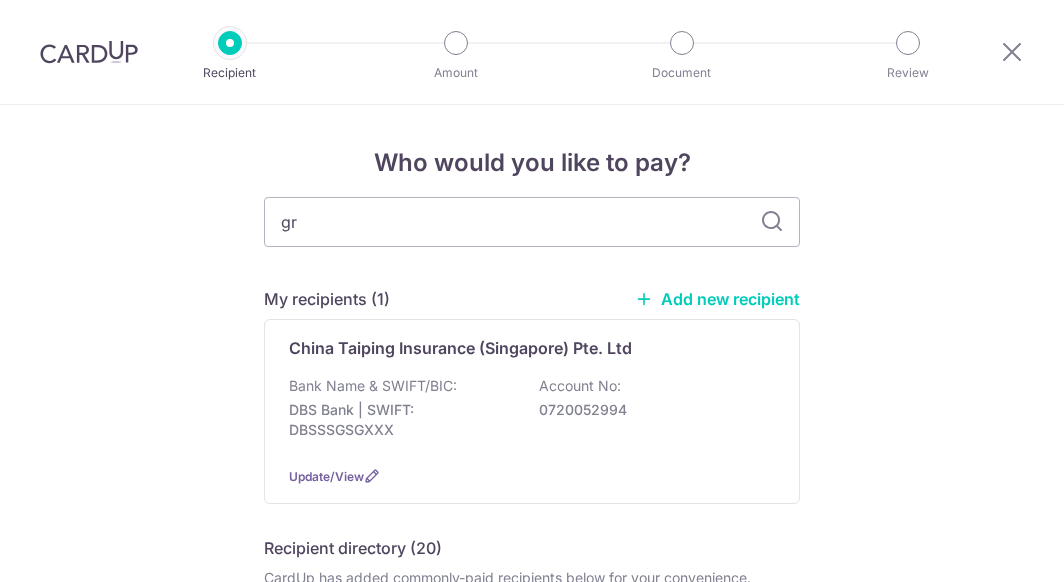 scroll, scrollTop: 0, scrollLeft: 0, axis: both 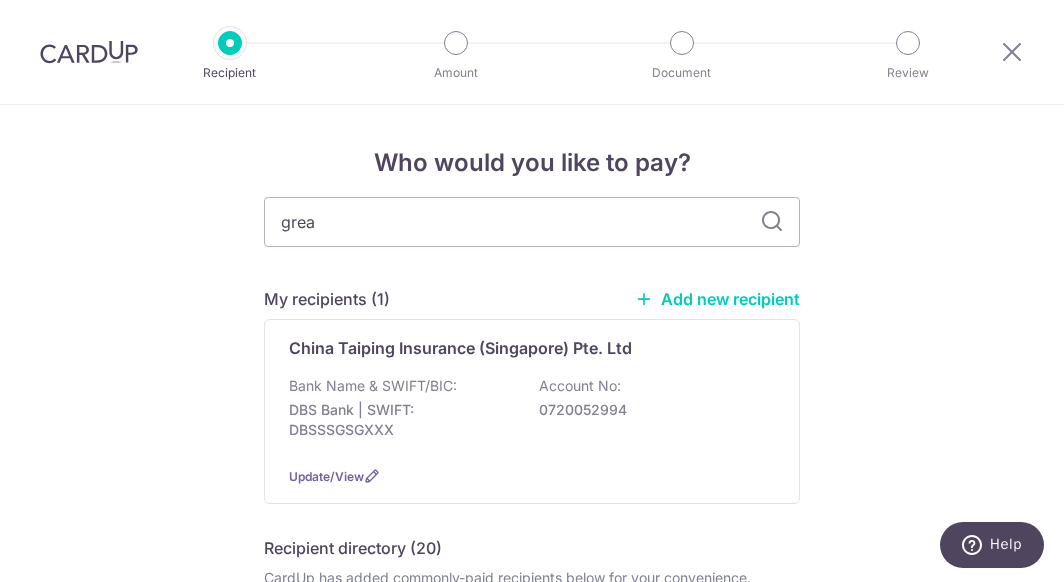 type on "great" 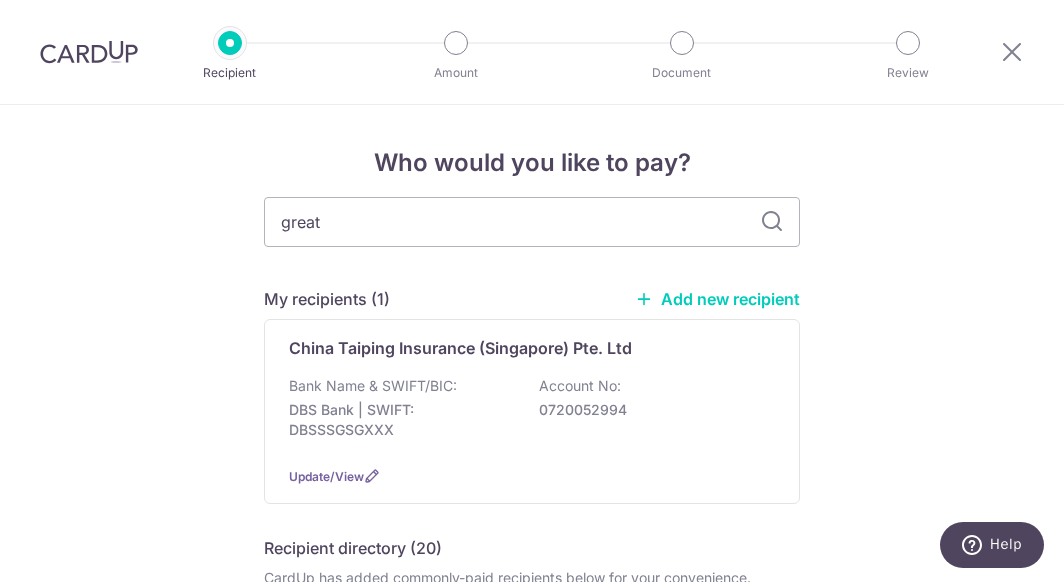 scroll, scrollTop: 0, scrollLeft: 0, axis: both 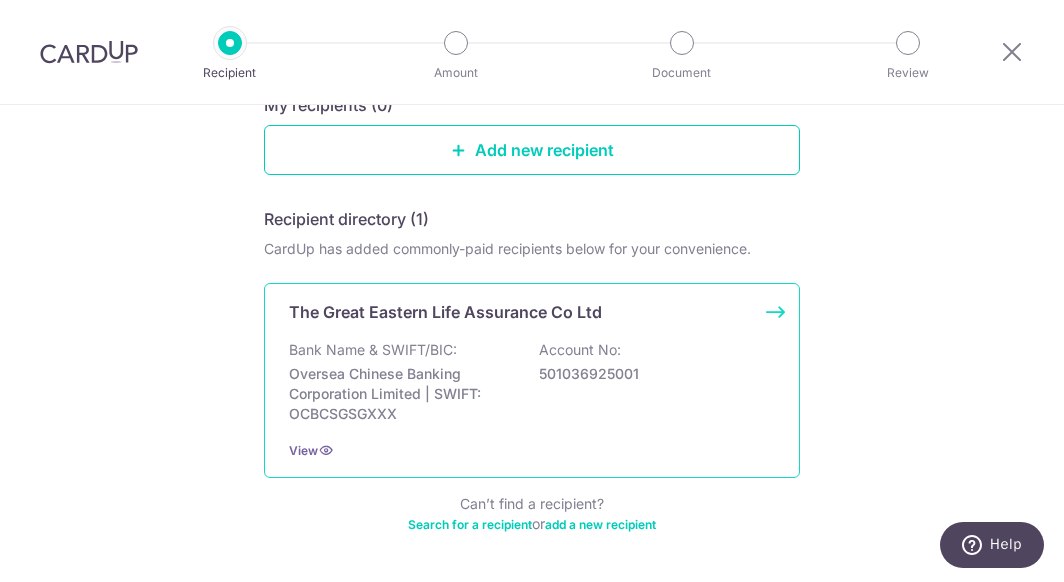 click on "Oversea Chinese Banking Corporation Limited | SWIFT: OCBCSGSGXXX" at bounding box center (401, 394) 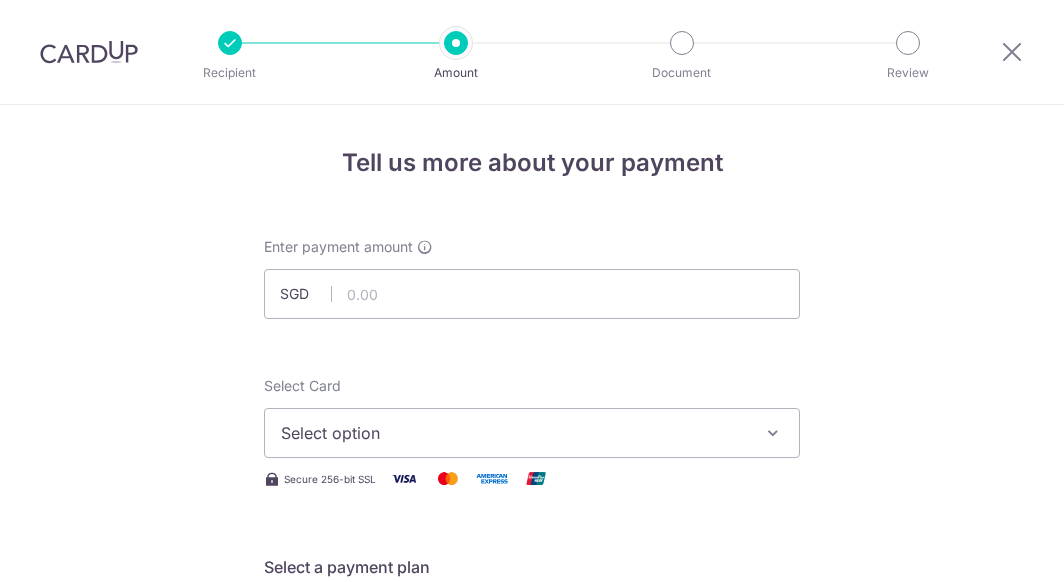 scroll, scrollTop: 0, scrollLeft: 0, axis: both 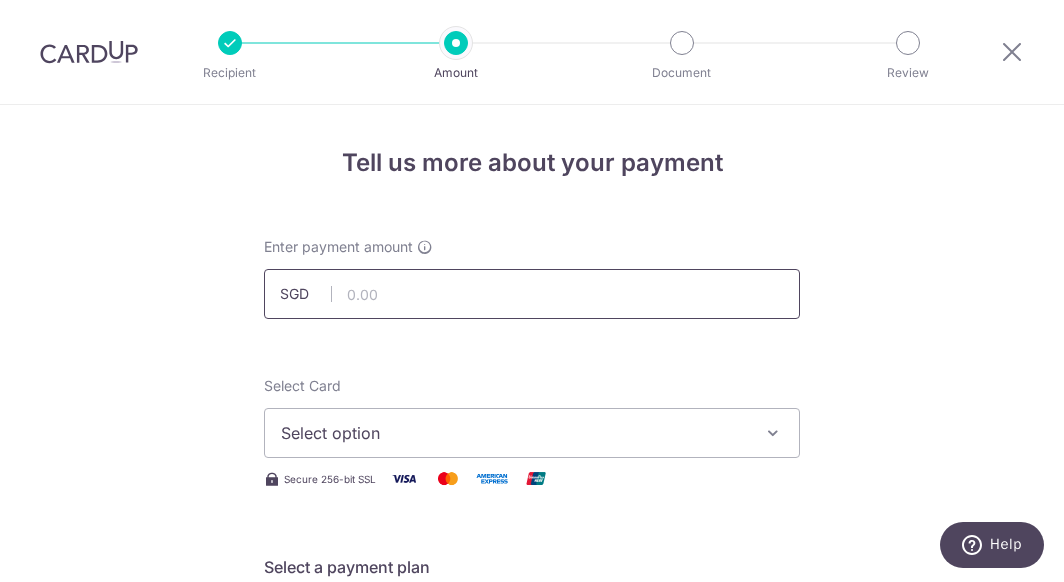 click at bounding box center [532, 294] 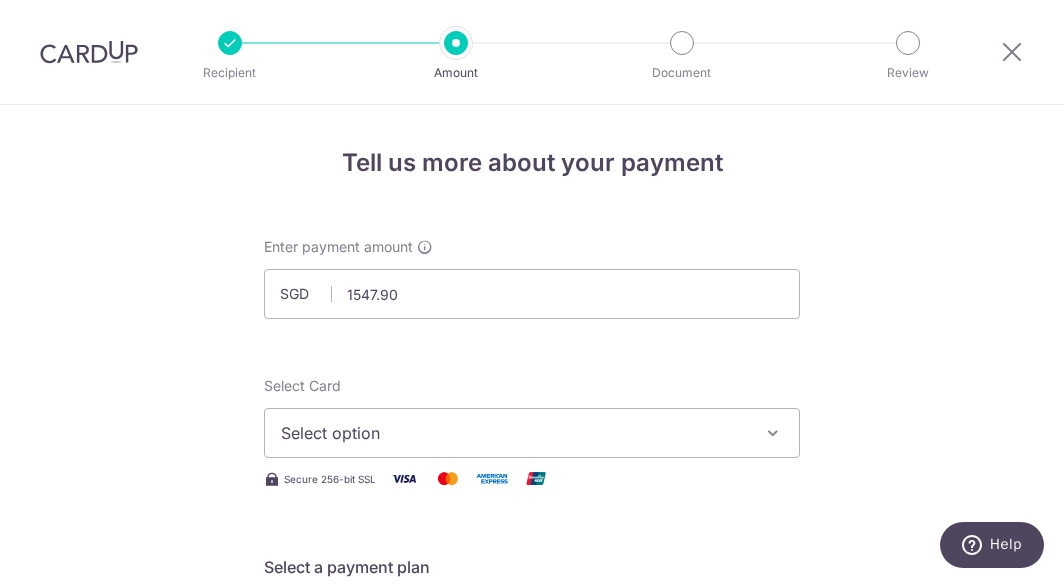 type on "1,547.90" 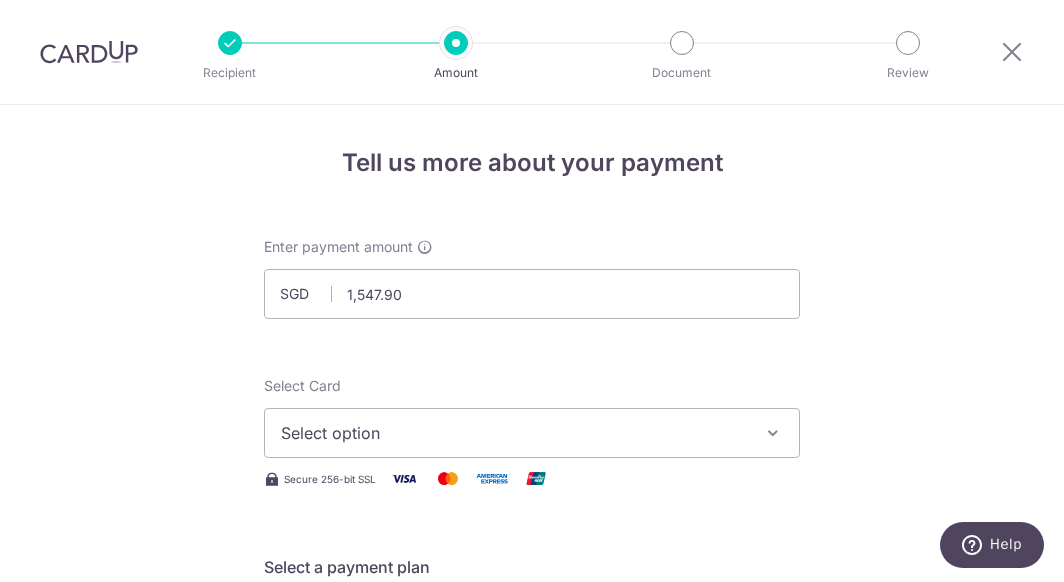 click on "Tell us more about your payment
Enter payment amount
SGD
[CURRENCY]
[CURRENCY]
Select Card
Select option
Add credit card
Your Cards
**** [CARD_LAST_FOUR]
**** [CARD_LAST_FOUR]
**** [CARD_LAST_FOUR]
**** [CARD_LAST_FOUR]
**** [CARD_LAST_FOUR]
Secure 256-bit SSL
Text
Ng" at bounding box center [532, 1009] 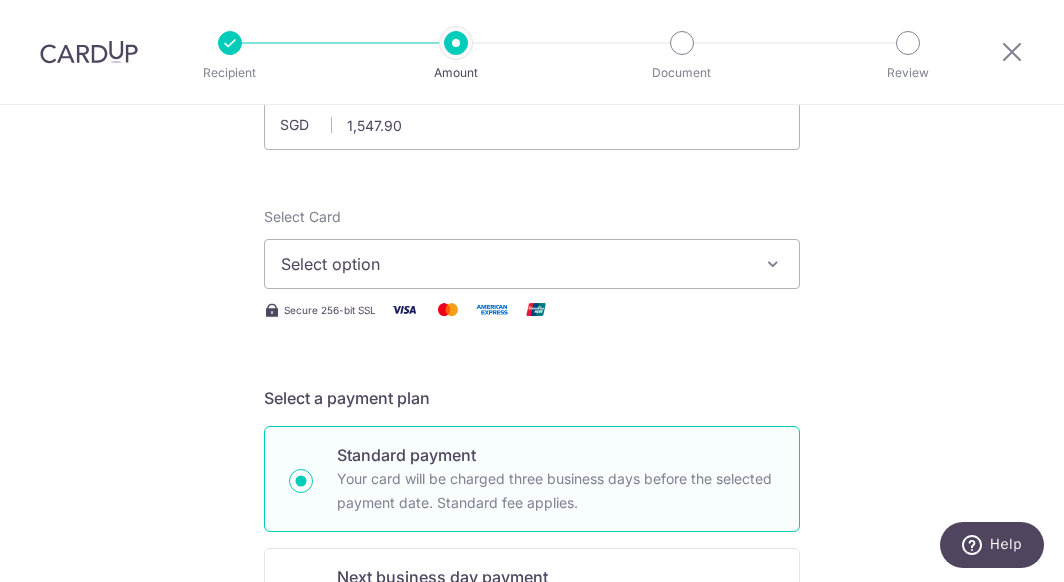 scroll, scrollTop: 186, scrollLeft: 0, axis: vertical 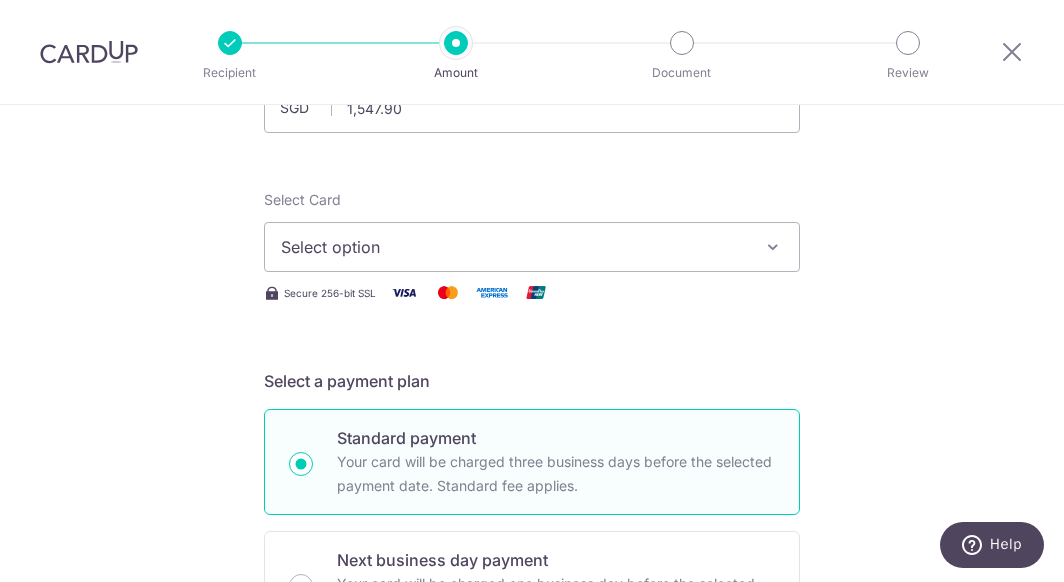 click on "Select option" at bounding box center [514, 247] 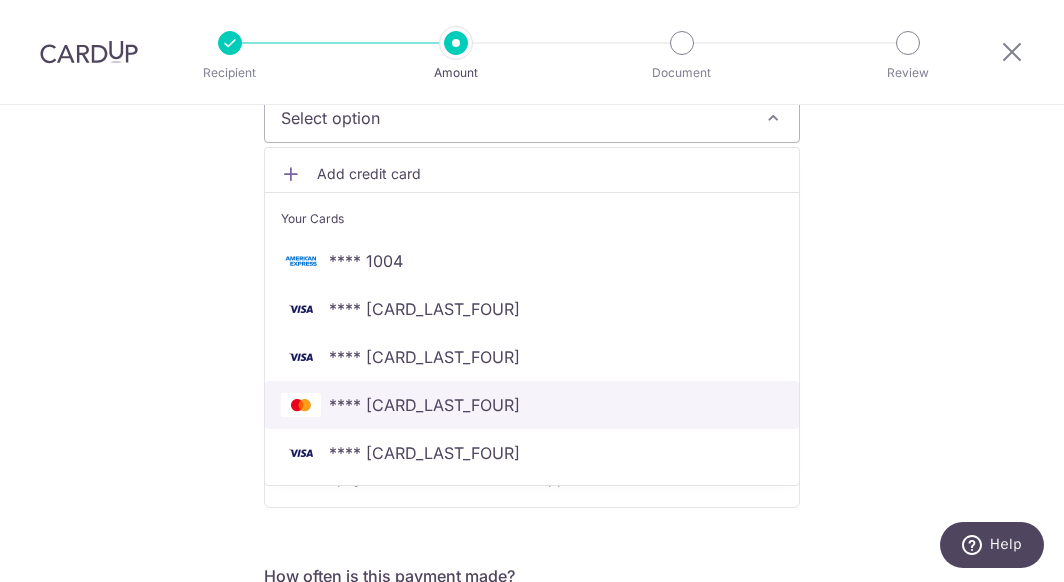scroll, scrollTop: 322, scrollLeft: 0, axis: vertical 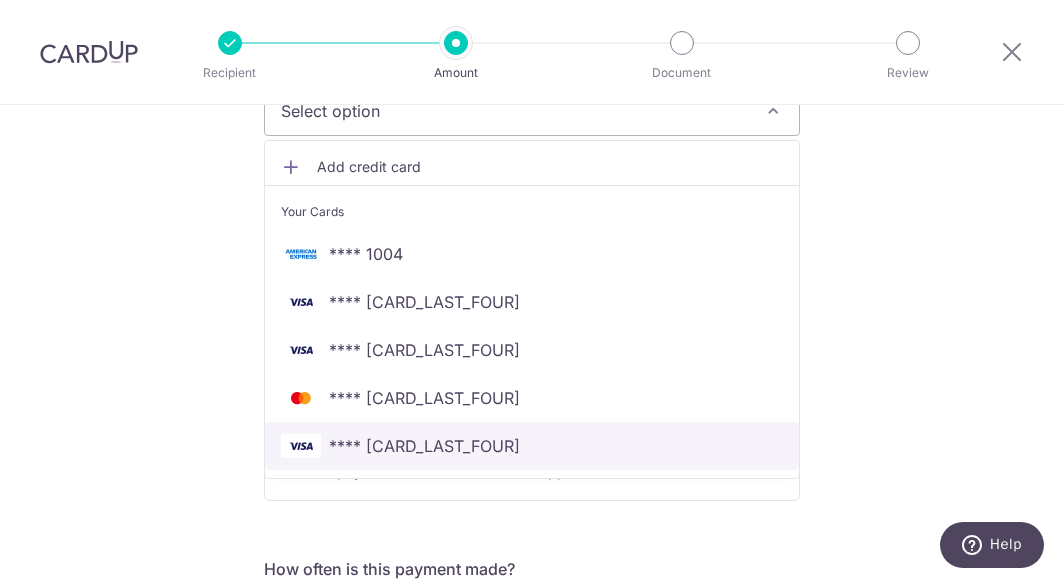 click on "**** [CARD_LAST_FOUR]" at bounding box center (424, 446) 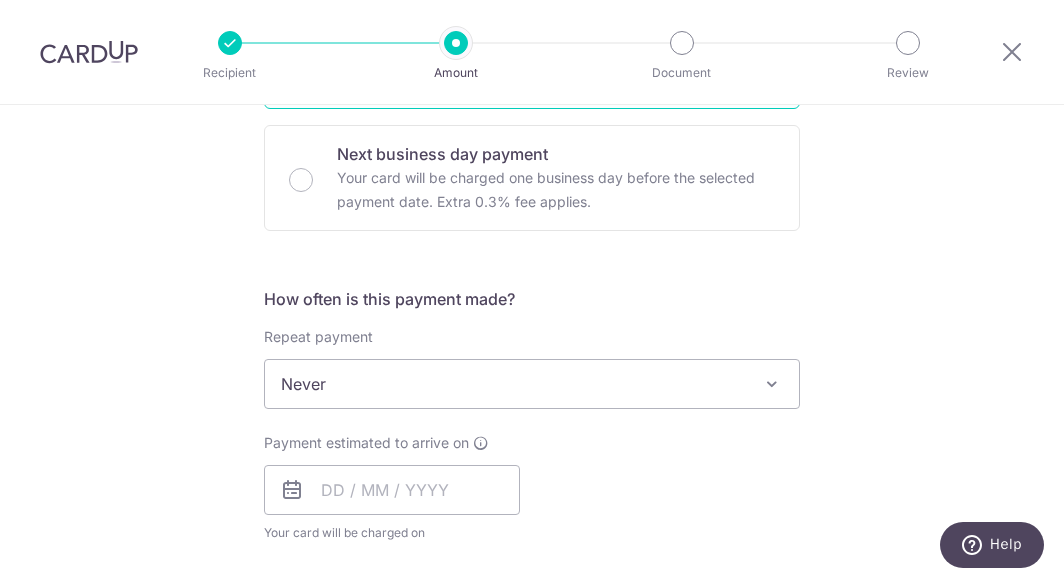 scroll, scrollTop: 746, scrollLeft: 0, axis: vertical 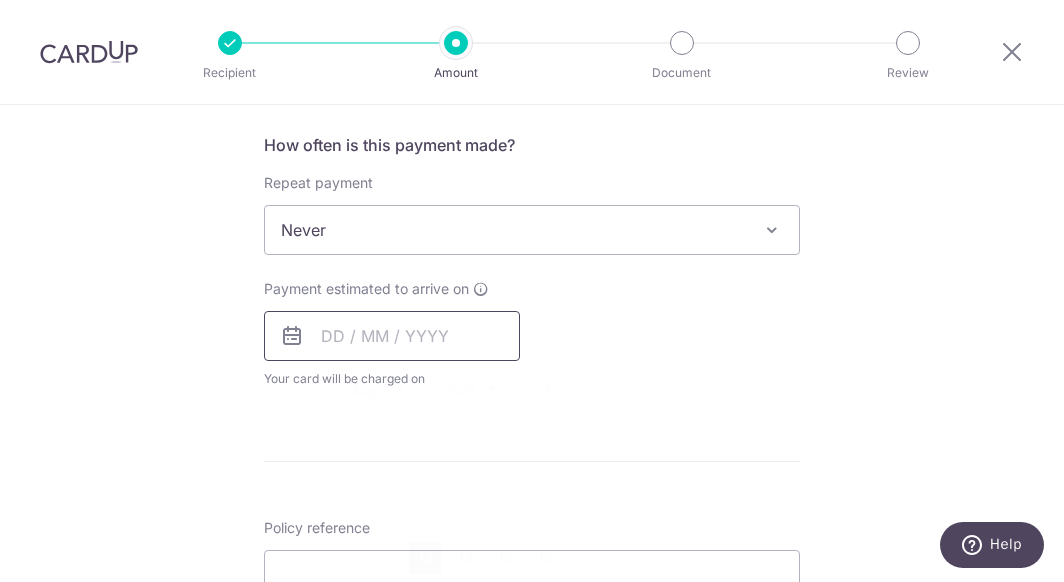 click at bounding box center [392, 336] 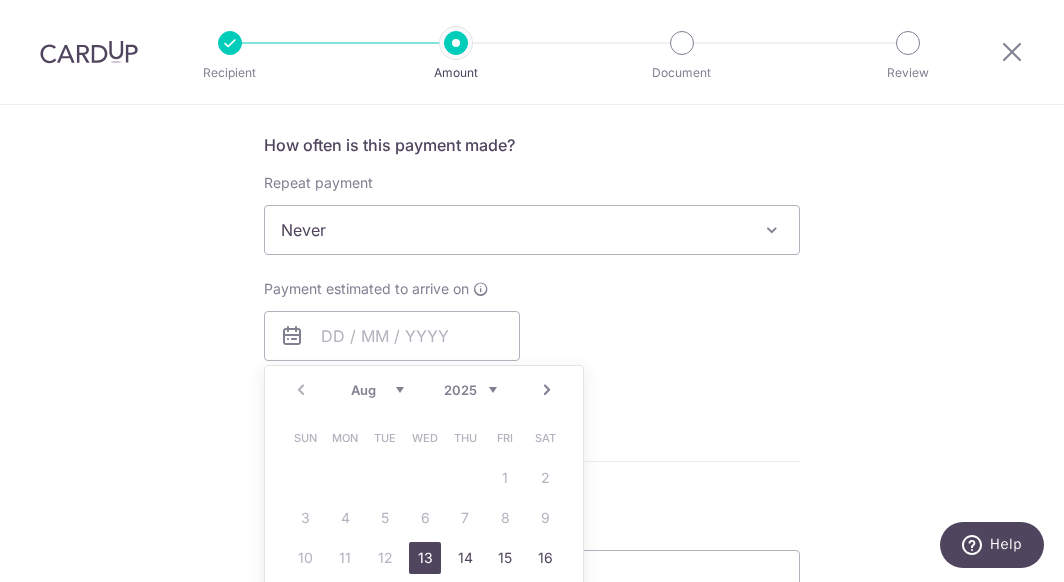 click on "13" at bounding box center (425, 558) 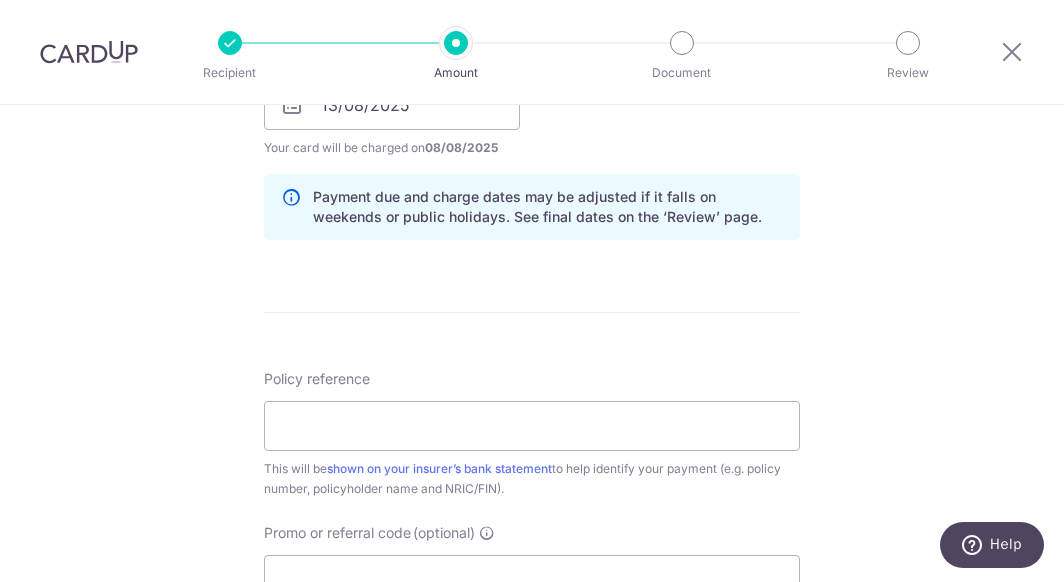 scroll, scrollTop: 1003, scrollLeft: 0, axis: vertical 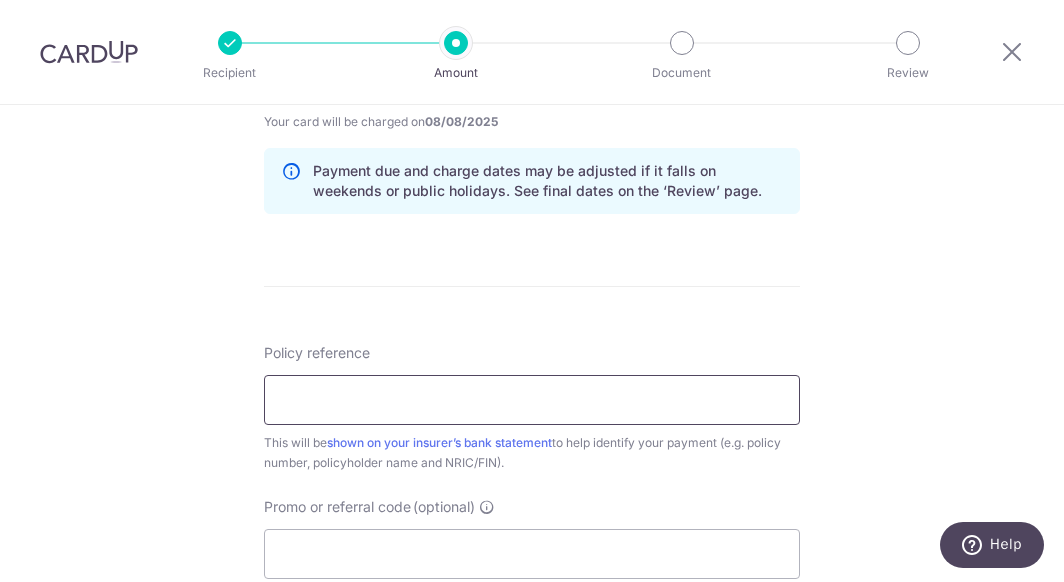 click on "Policy reference" at bounding box center (532, 400) 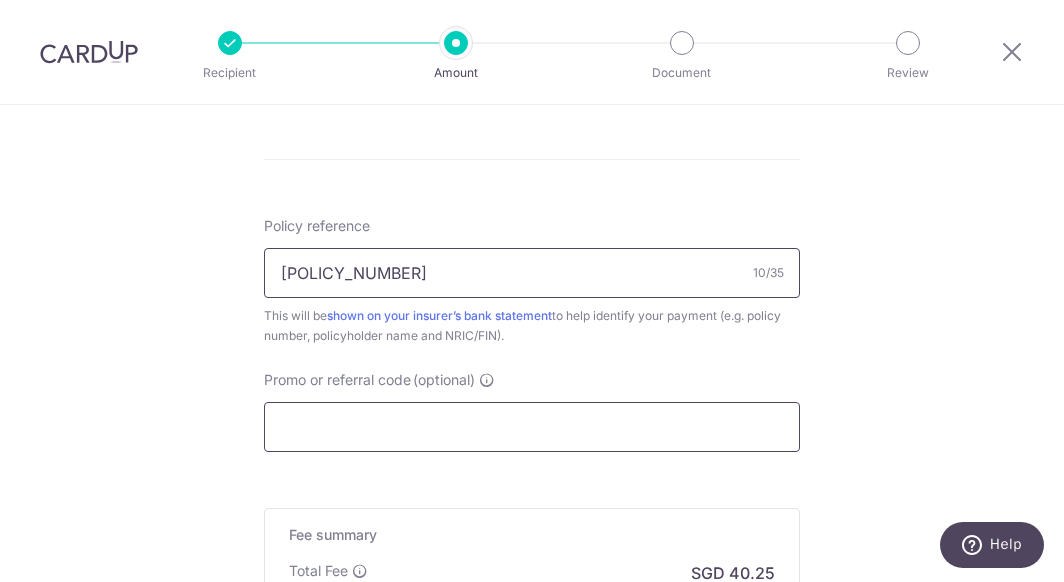 scroll, scrollTop: 1181, scrollLeft: 0, axis: vertical 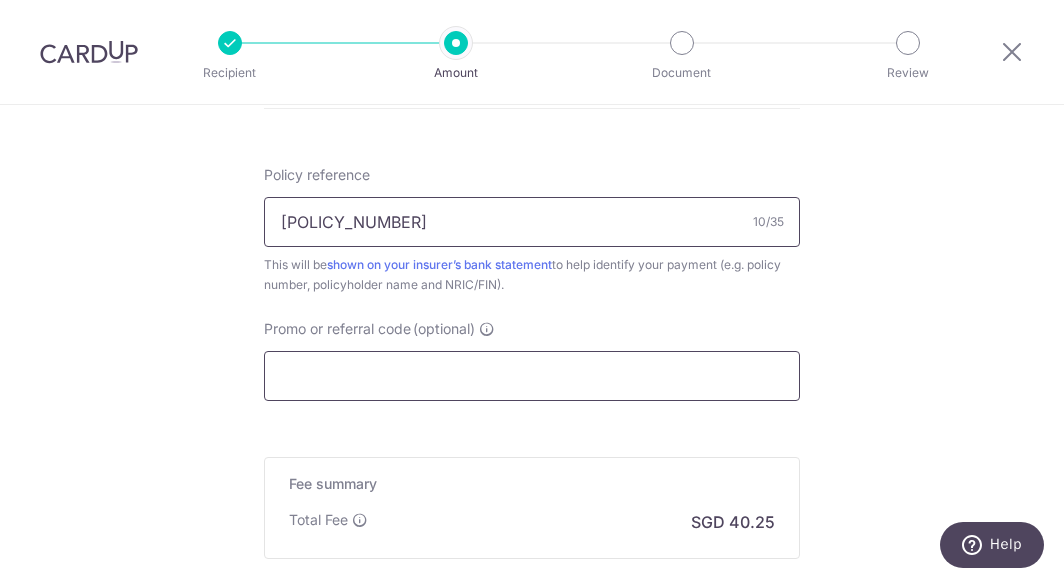 type on "[POLICY_NUMBER]" 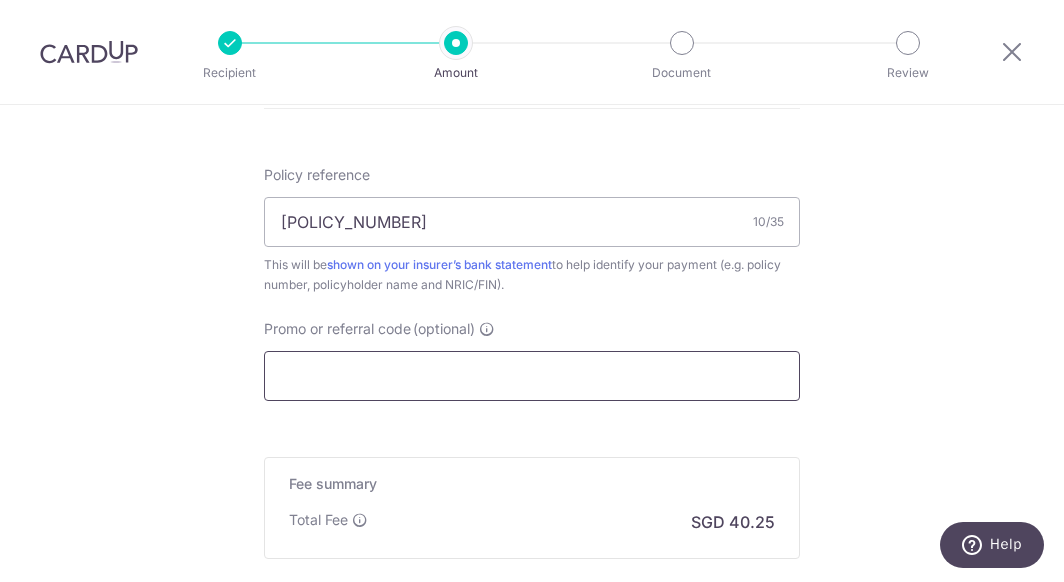 click on "Promo or referral code
(optional)" at bounding box center [532, 376] 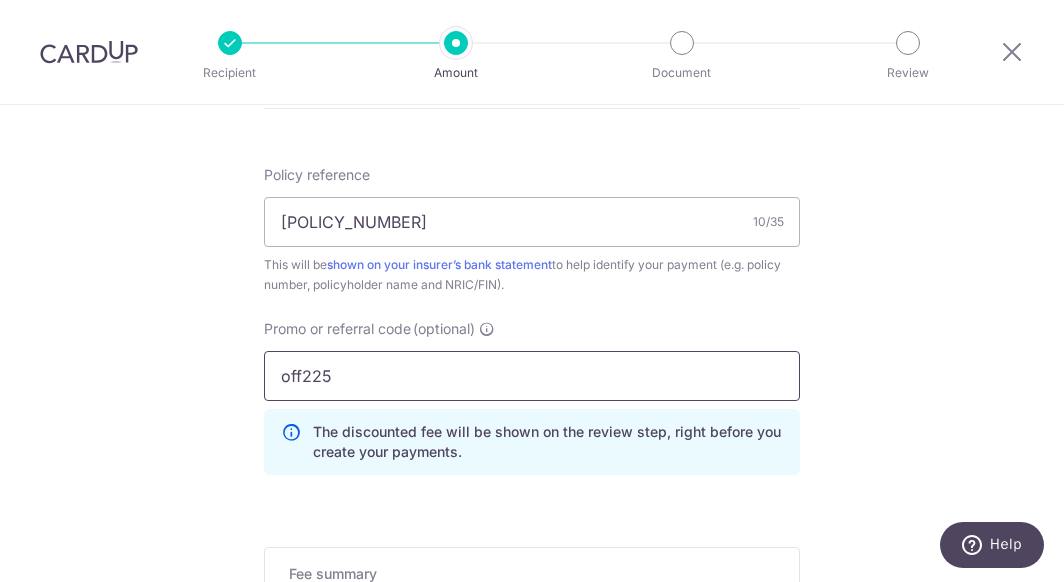 type on "off225" 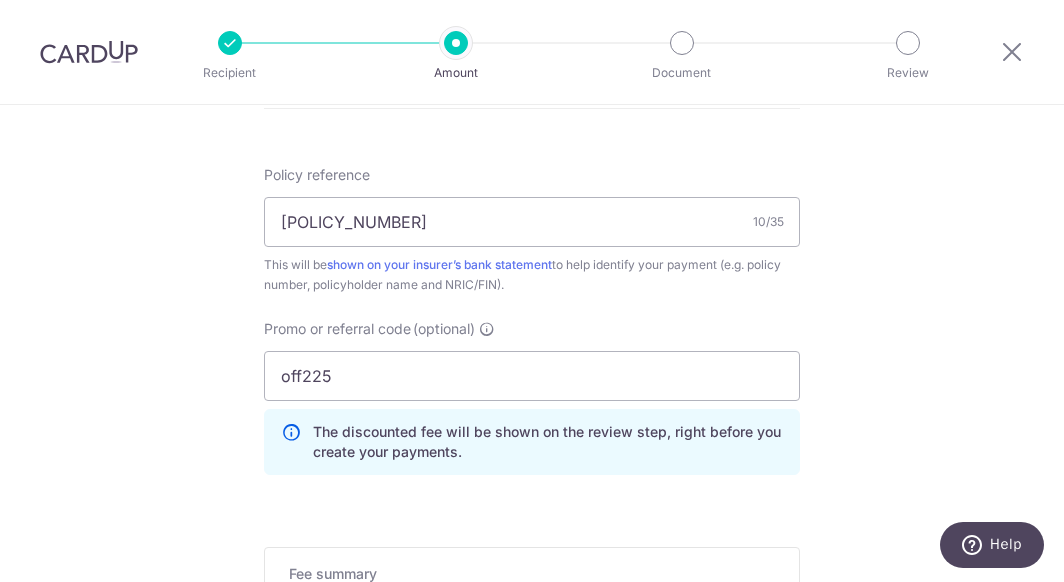 click on "Policy reference
10/35
This will be shown on your insurer’s bank statement  to help identify your payment (e.g. policy number, policyholder name and NRIC/FIN).
Promo or referral code
(optional)
off225
The discounted fee will be shown on the review step, right before you create your payments.
Add" at bounding box center (532, 328) 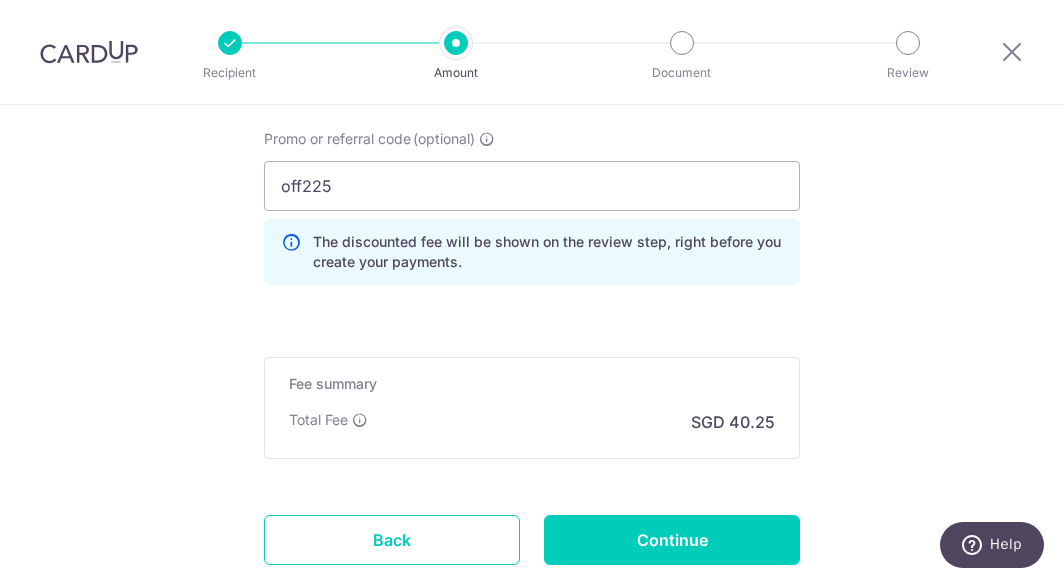 scroll, scrollTop: 1396, scrollLeft: 0, axis: vertical 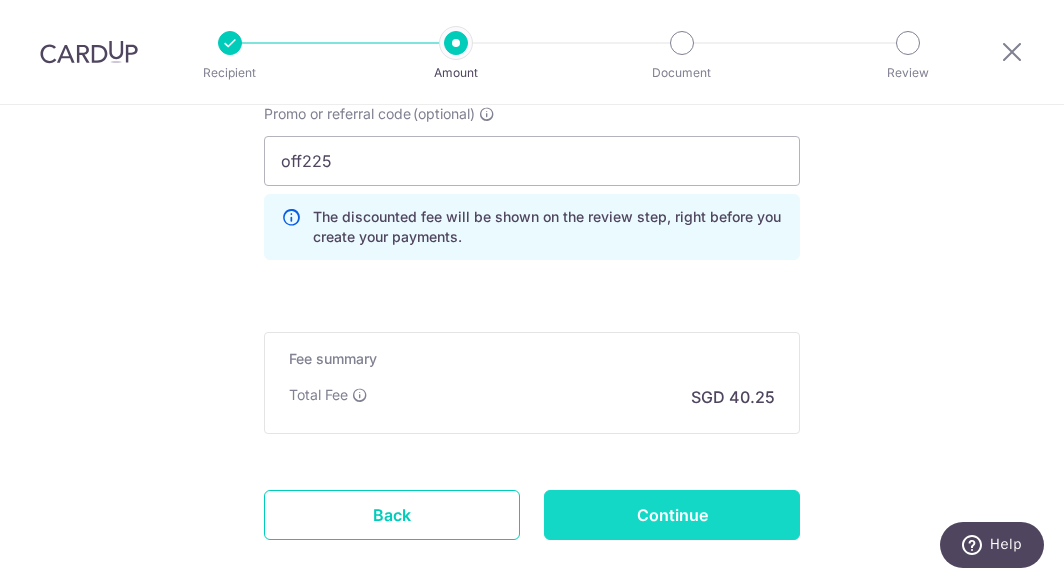 click on "Continue" at bounding box center [672, 515] 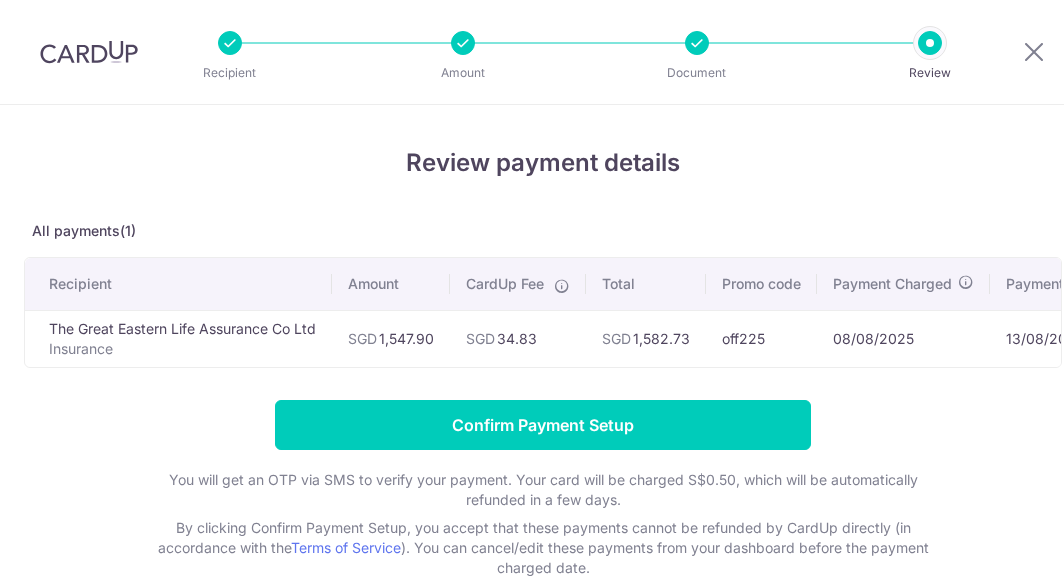 scroll, scrollTop: 0, scrollLeft: 0, axis: both 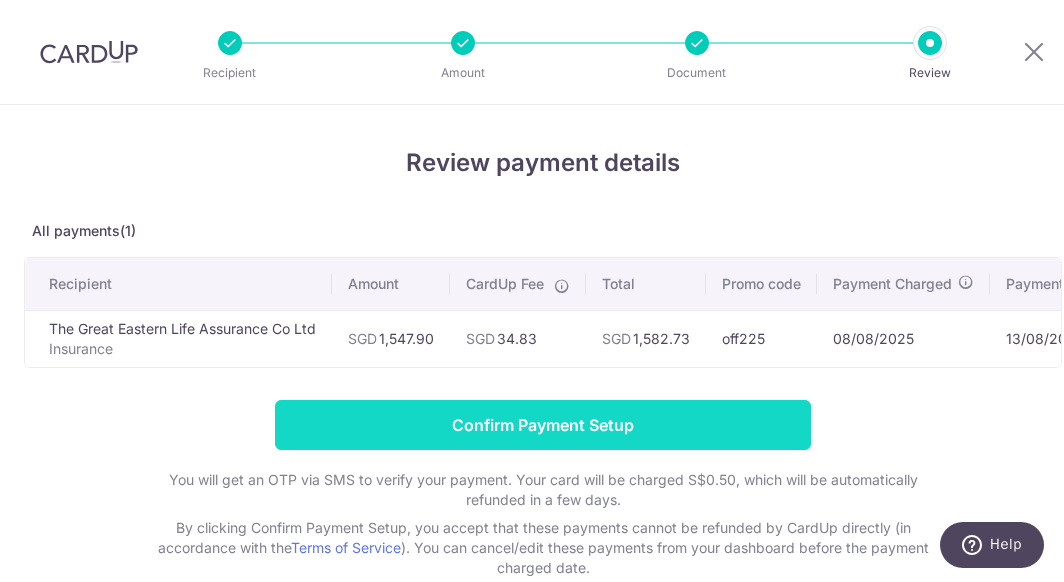 click on "Confirm Payment Setup" at bounding box center [543, 425] 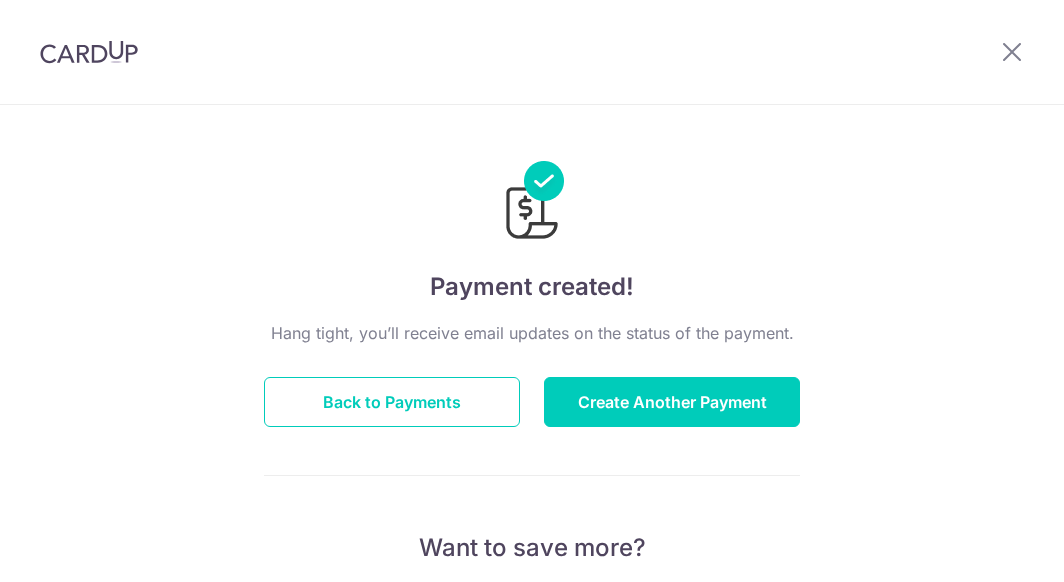 scroll, scrollTop: 0, scrollLeft: 0, axis: both 